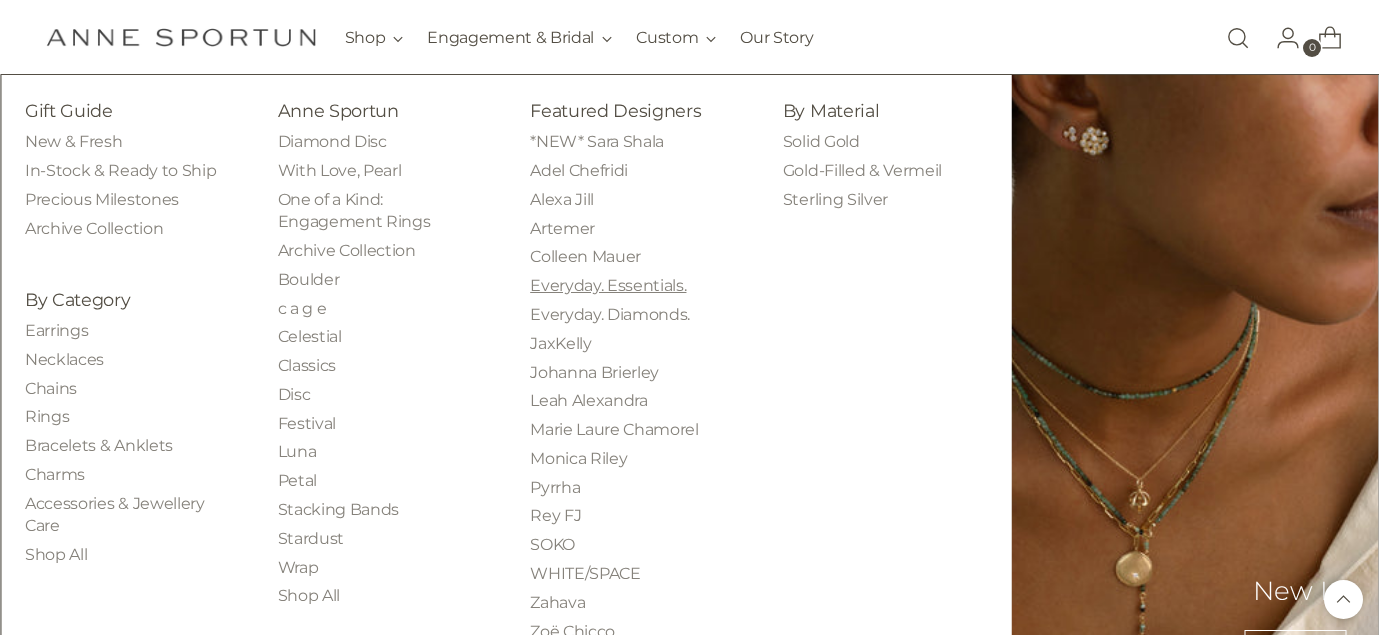 scroll, scrollTop: 977, scrollLeft: 0, axis: vertical 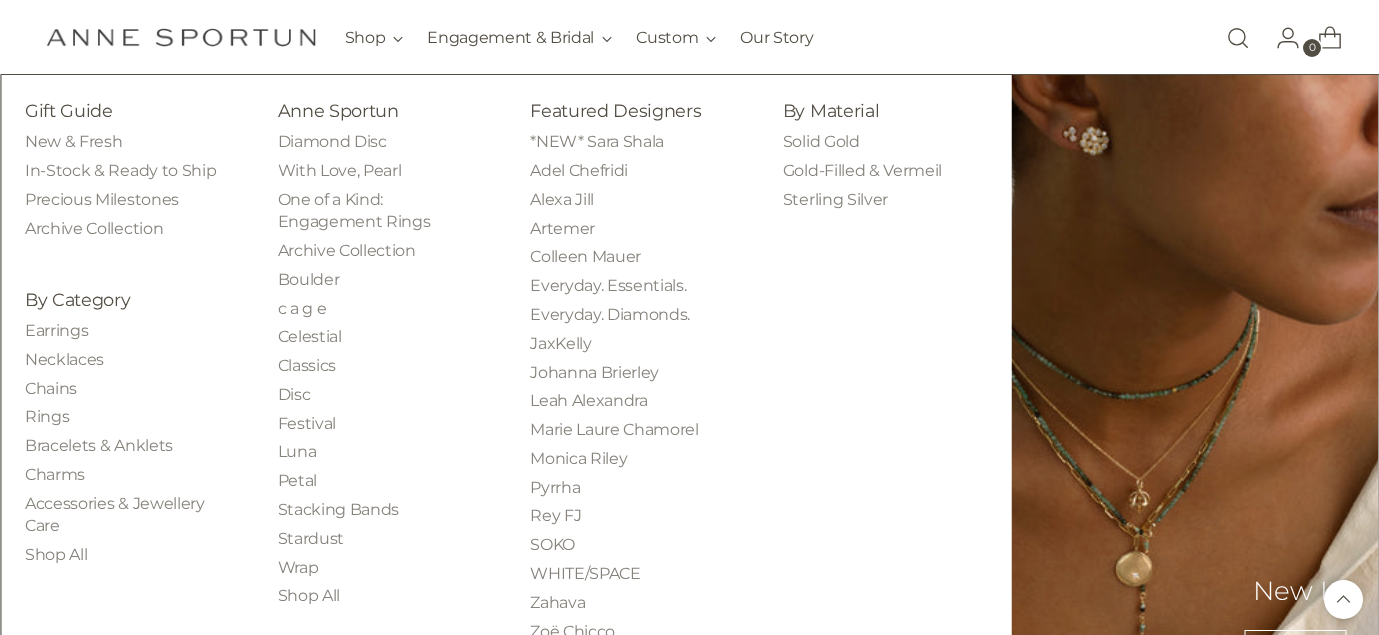 click on "Zoë Chicco" at bounding box center [572, 631] 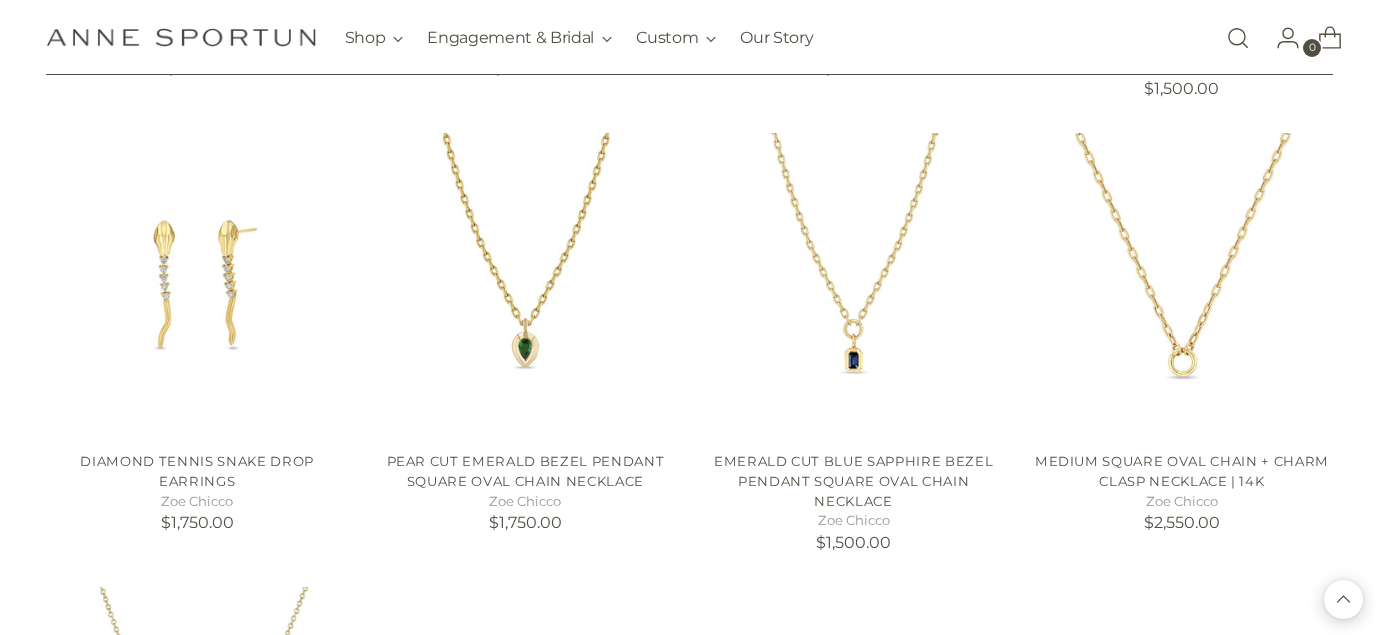 scroll, scrollTop: 1655, scrollLeft: 0, axis: vertical 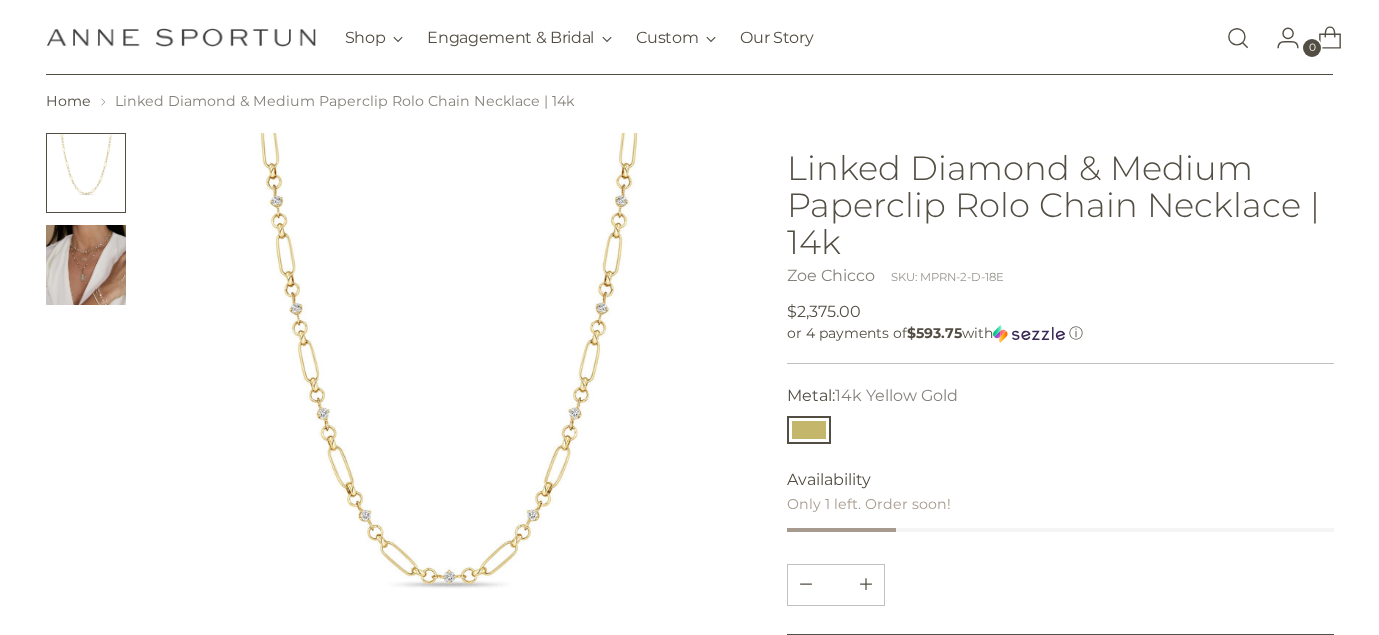 click at bounding box center (86, 265) 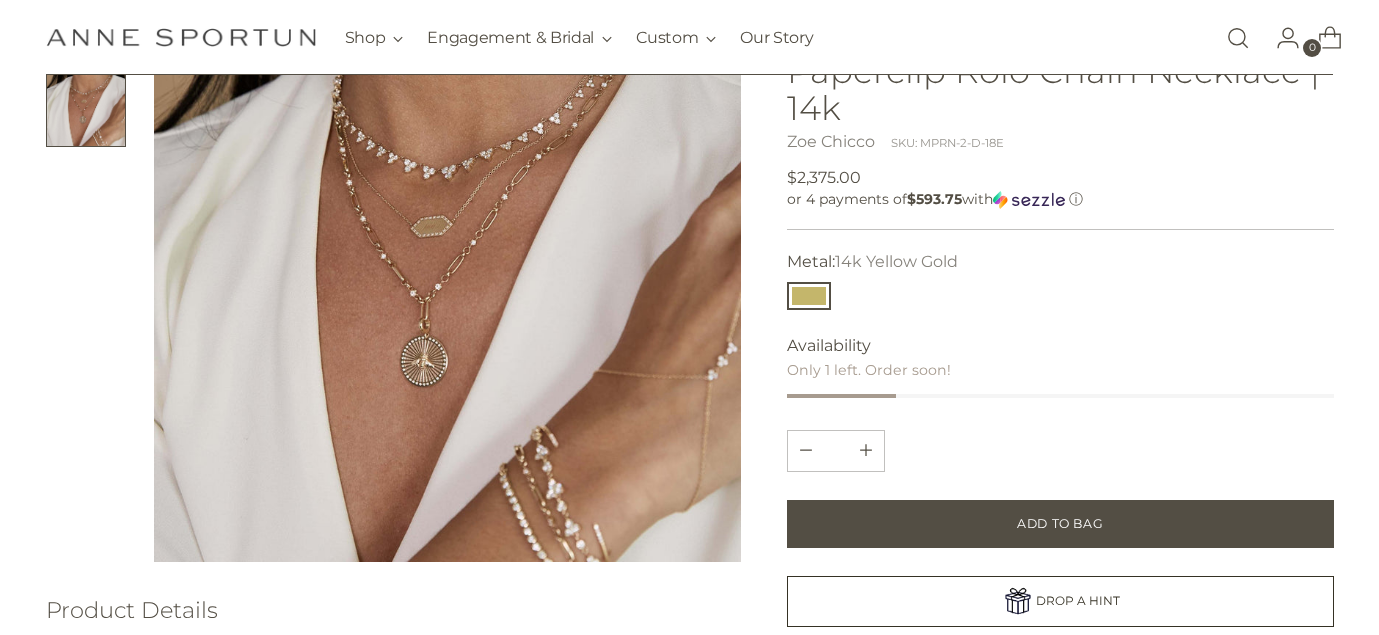 scroll, scrollTop: 221, scrollLeft: 0, axis: vertical 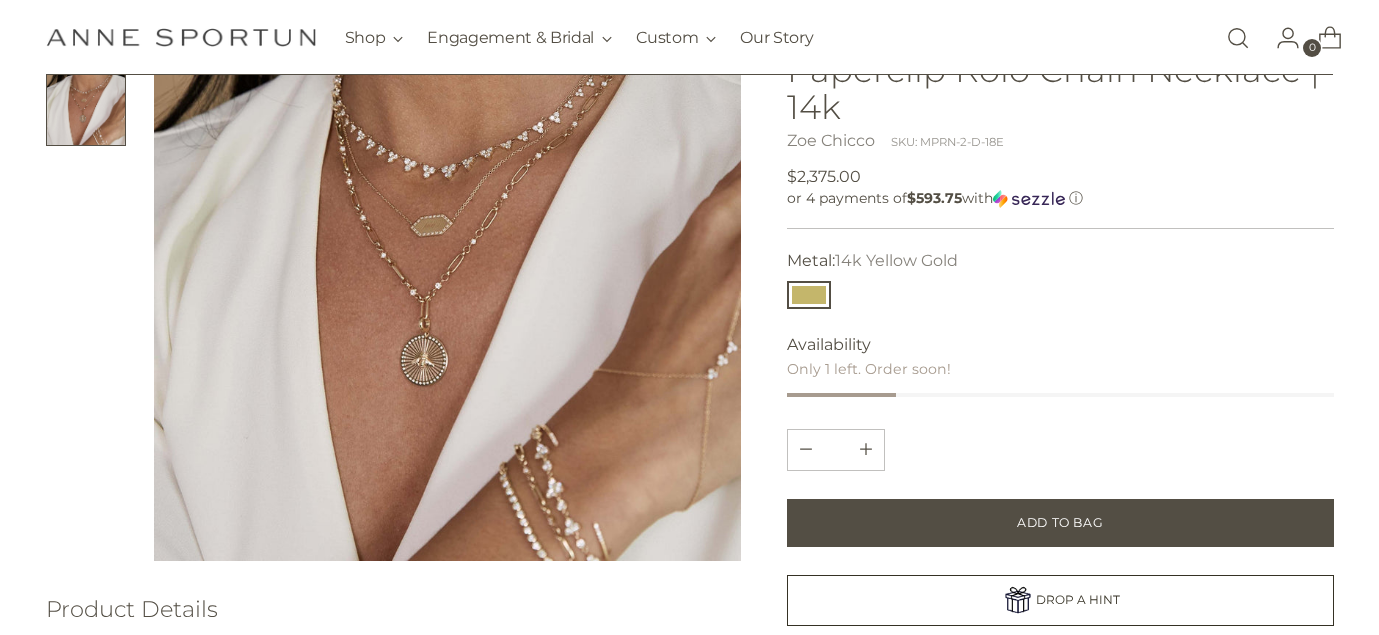 click at bounding box center (448, 268) 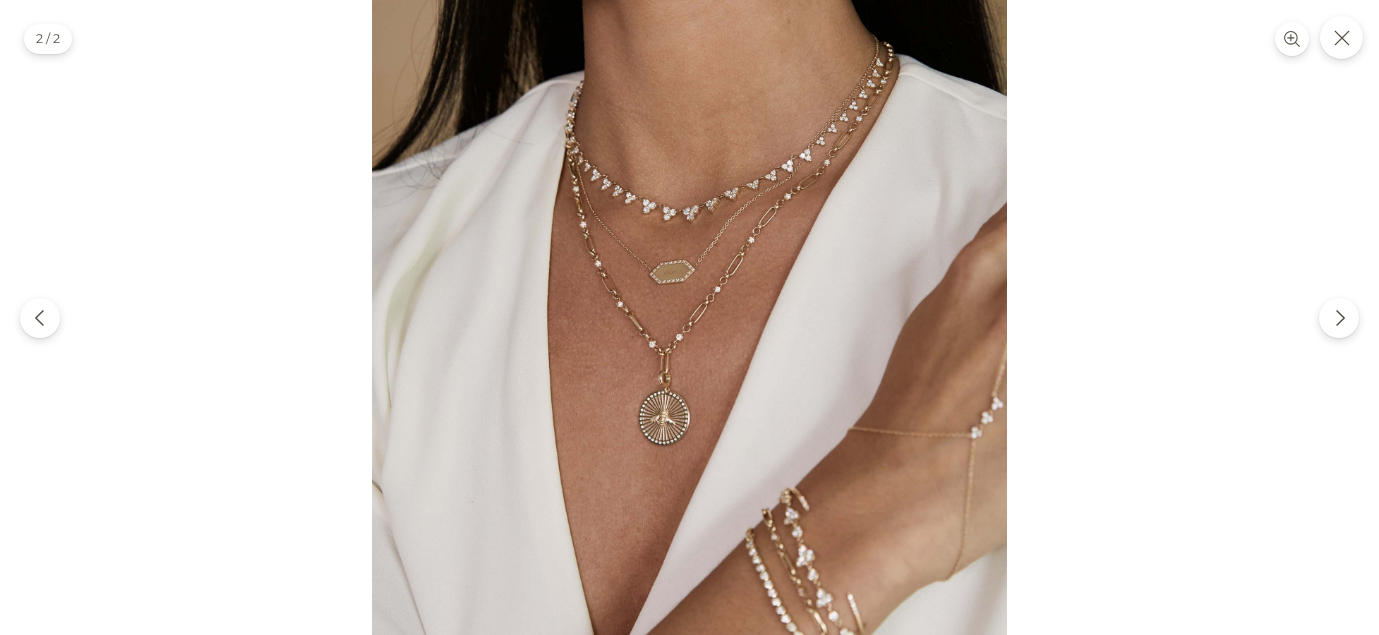 click at bounding box center [689, 317] 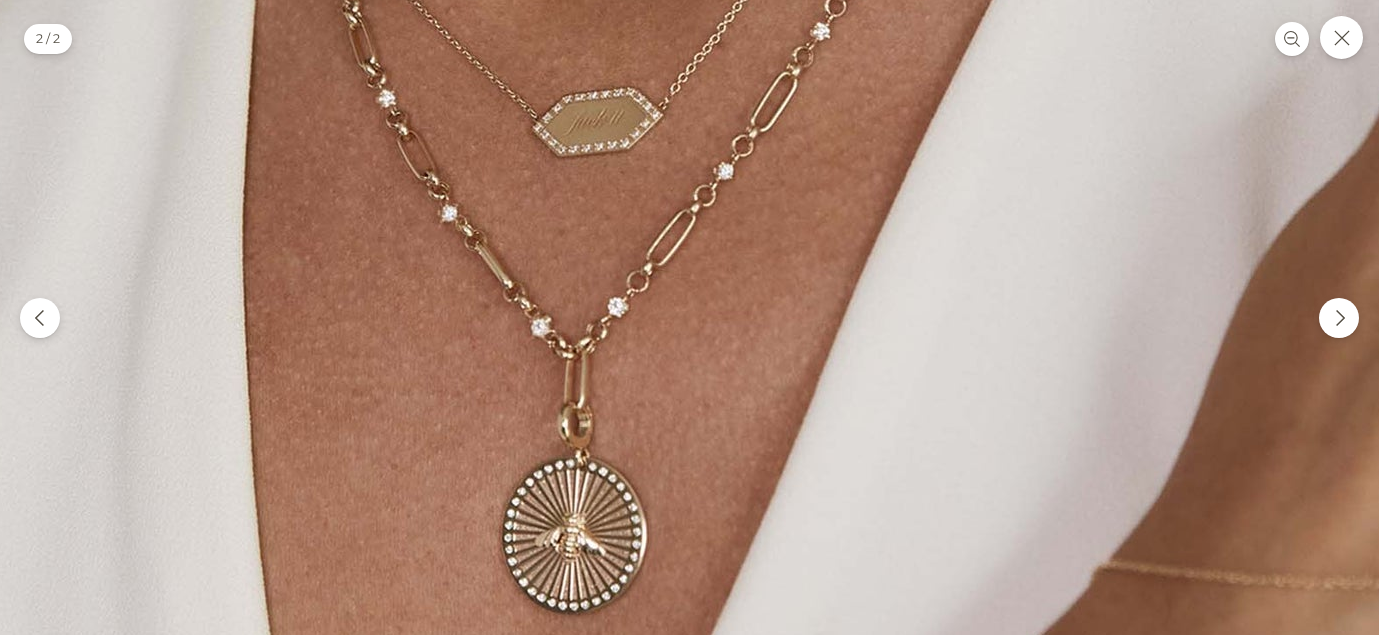 click at bounding box center [646, 251] 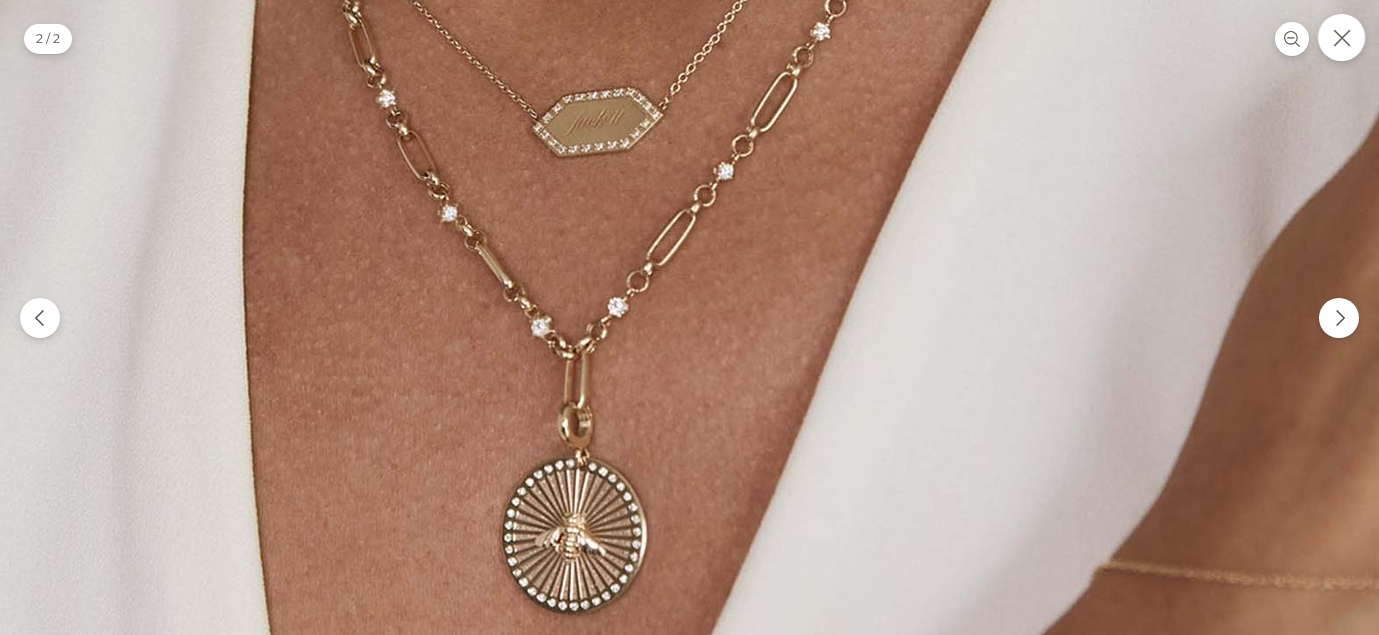 click at bounding box center (1341, 37) 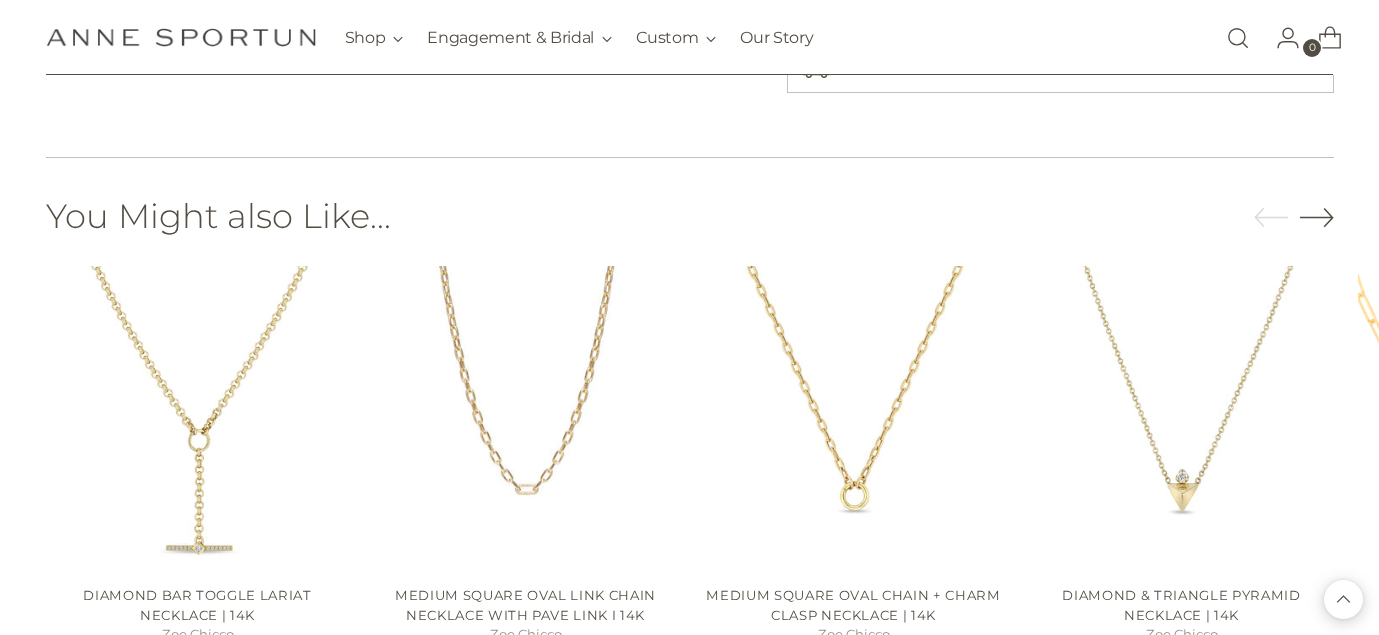 scroll, scrollTop: 1157, scrollLeft: 0, axis: vertical 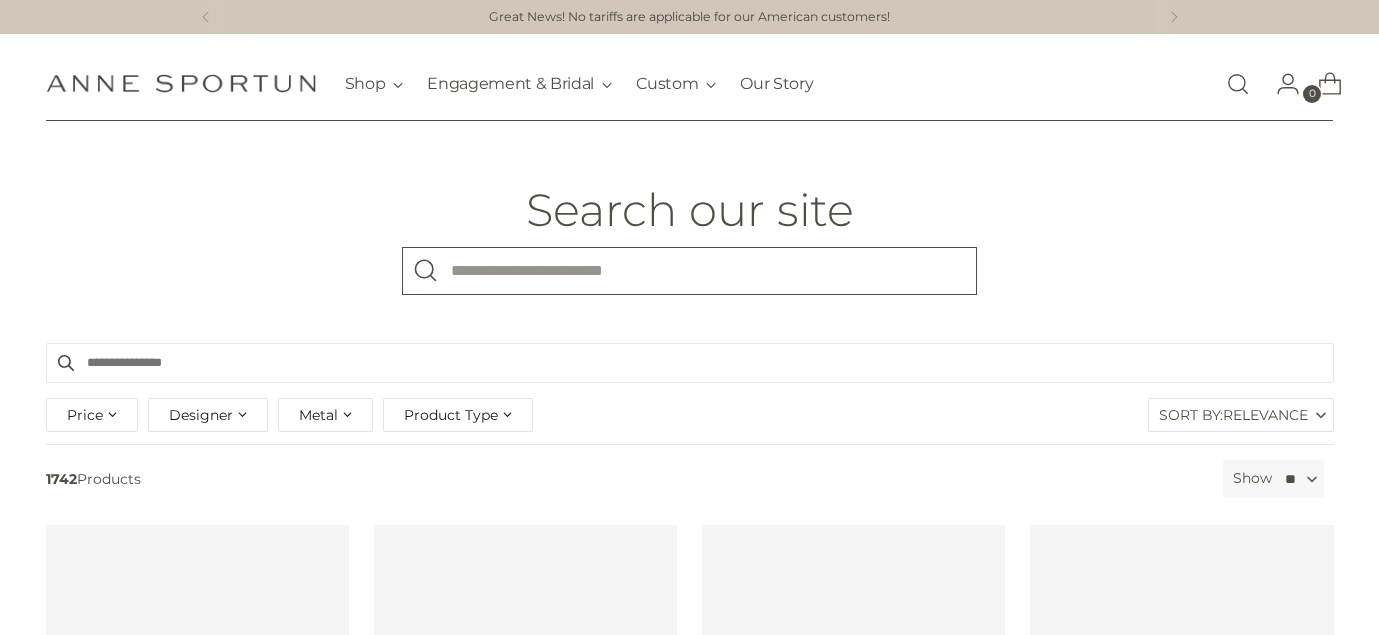 type on "*" 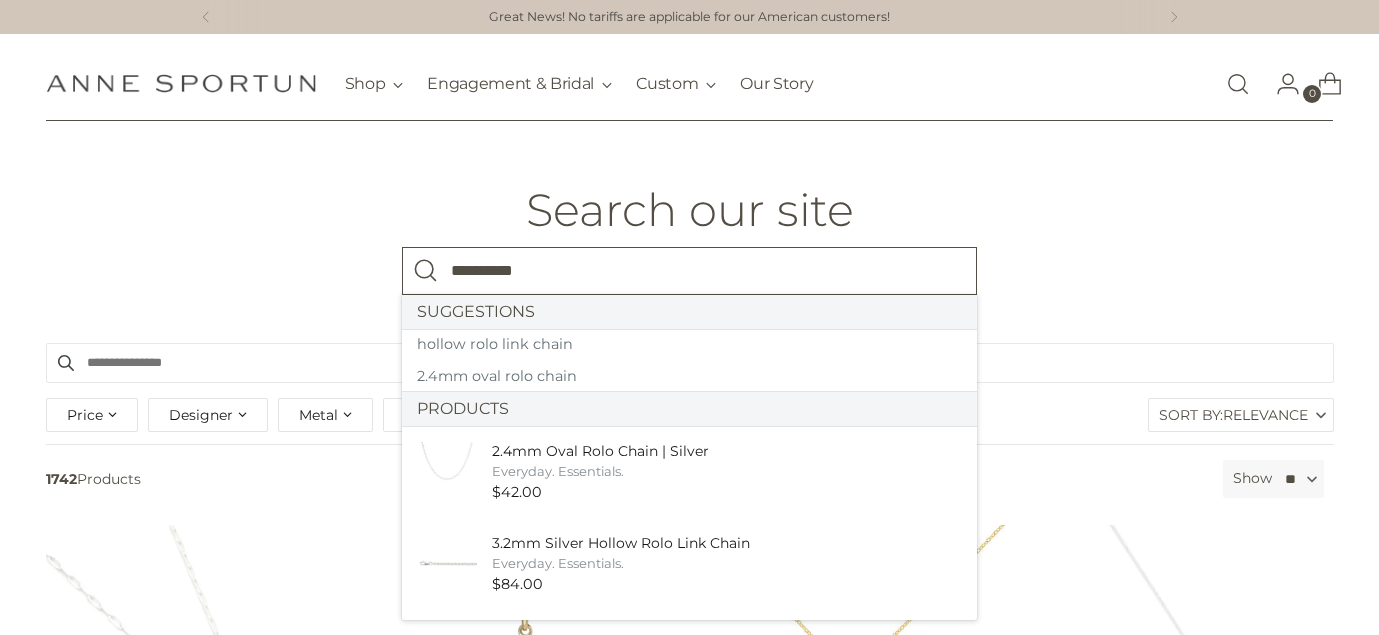 type on "**********" 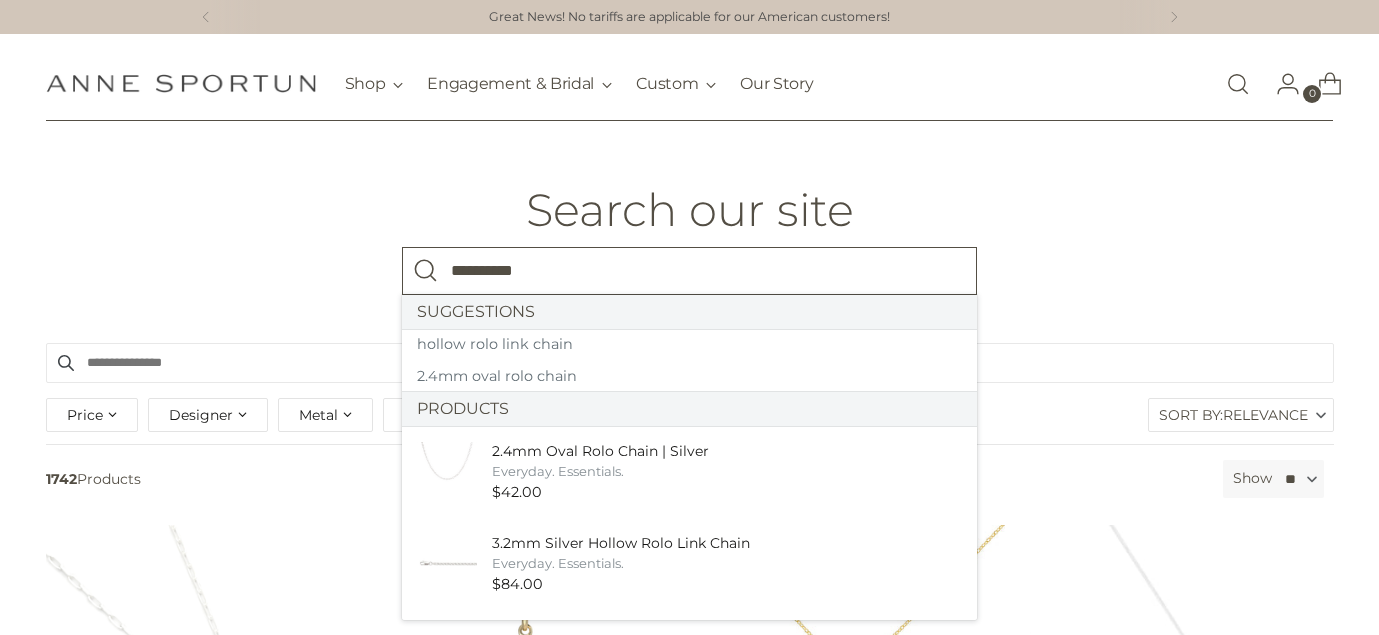 click at bounding box center [426, 271] 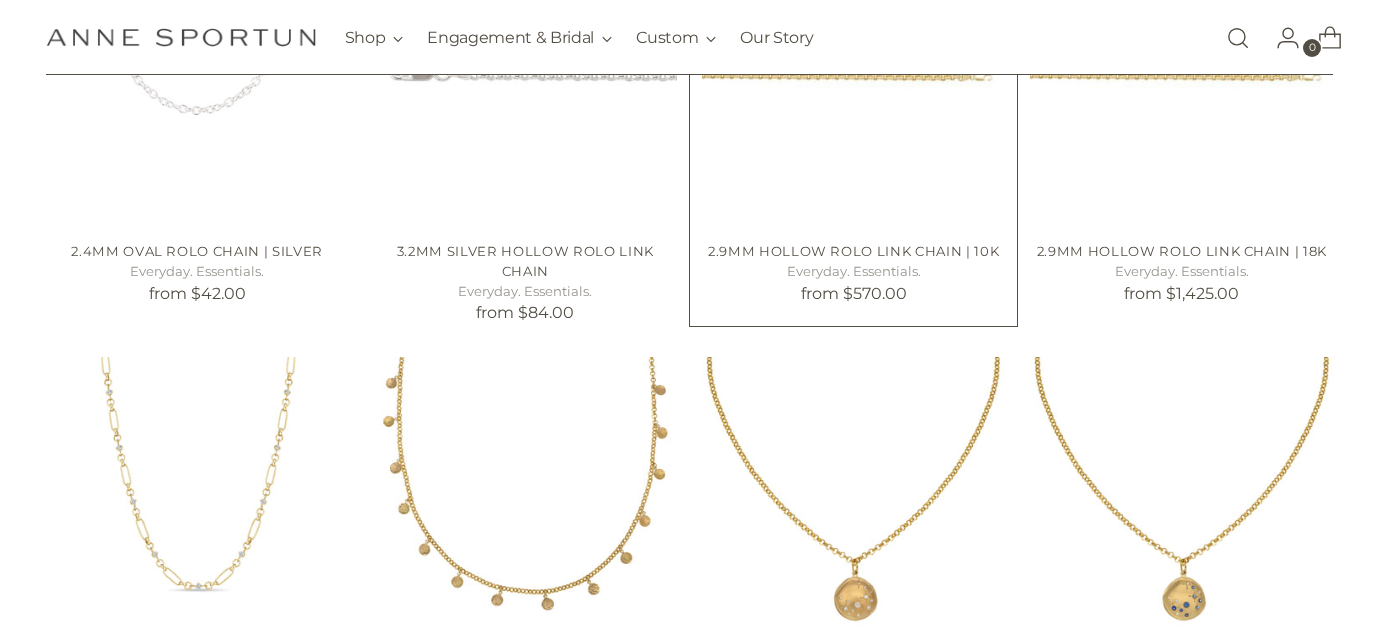 scroll, scrollTop: 417, scrollLeft: 0, axis: vertical 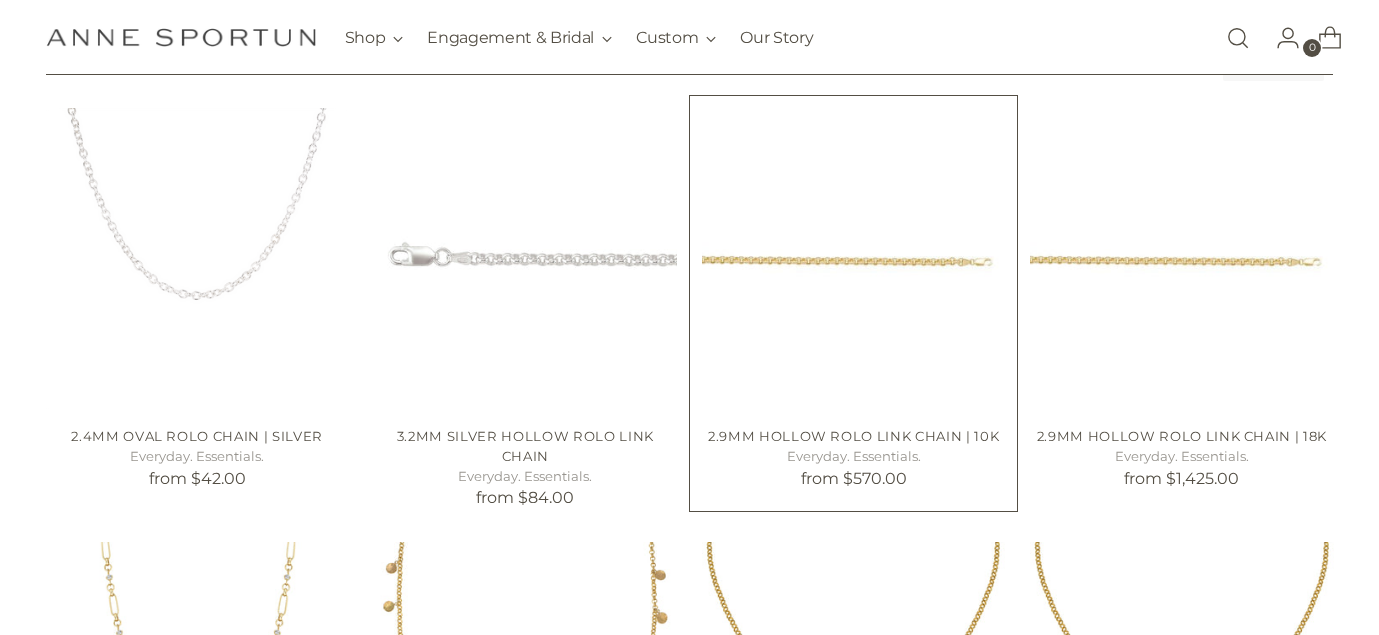 click at bounding box center [0, 0] 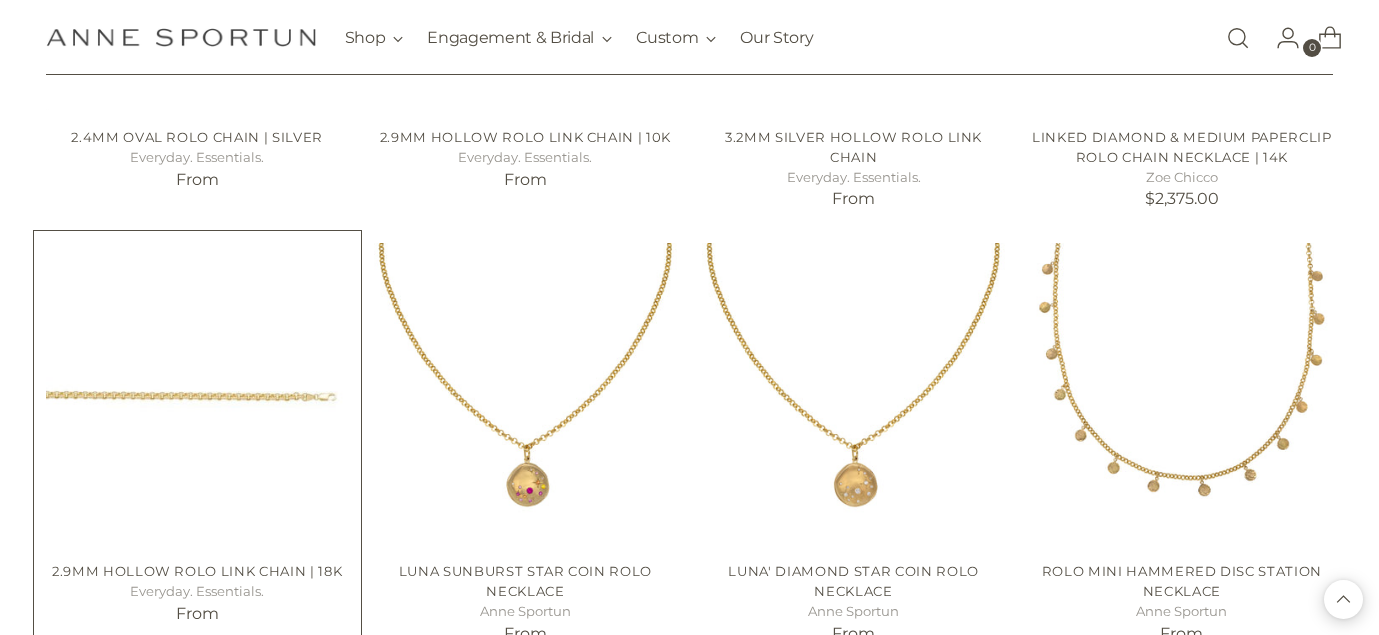 scroll, scrollTop: 548, scrollLeft: 0, axis: vertical 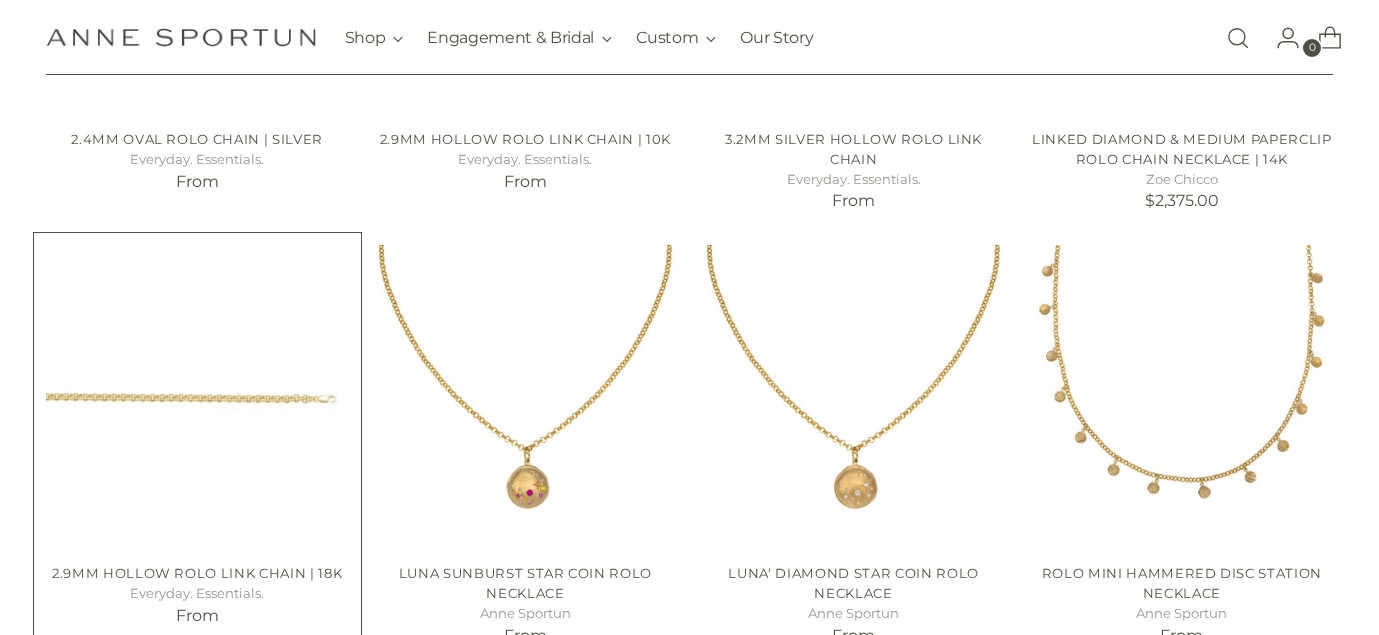 click at bounding box center (0, 0) 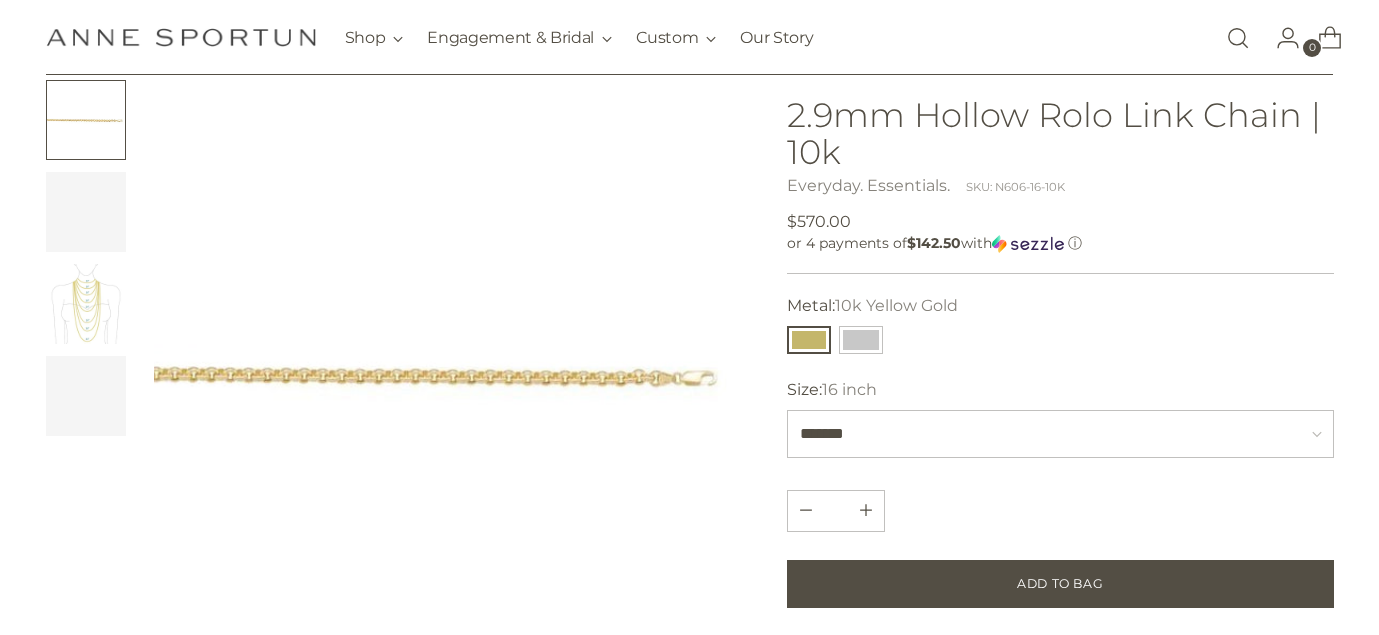 scroll, scrollTop: 115, scrollLeft: 0, axis: vertical 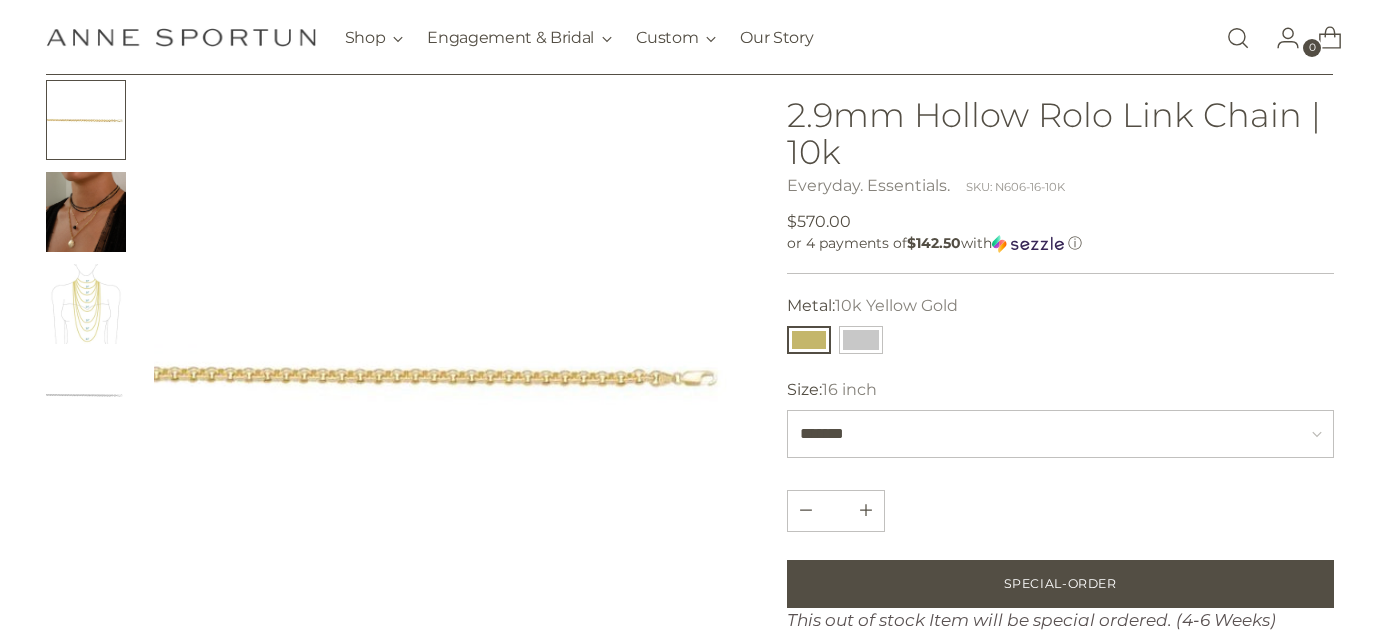 click at bounding box center (86, 212) 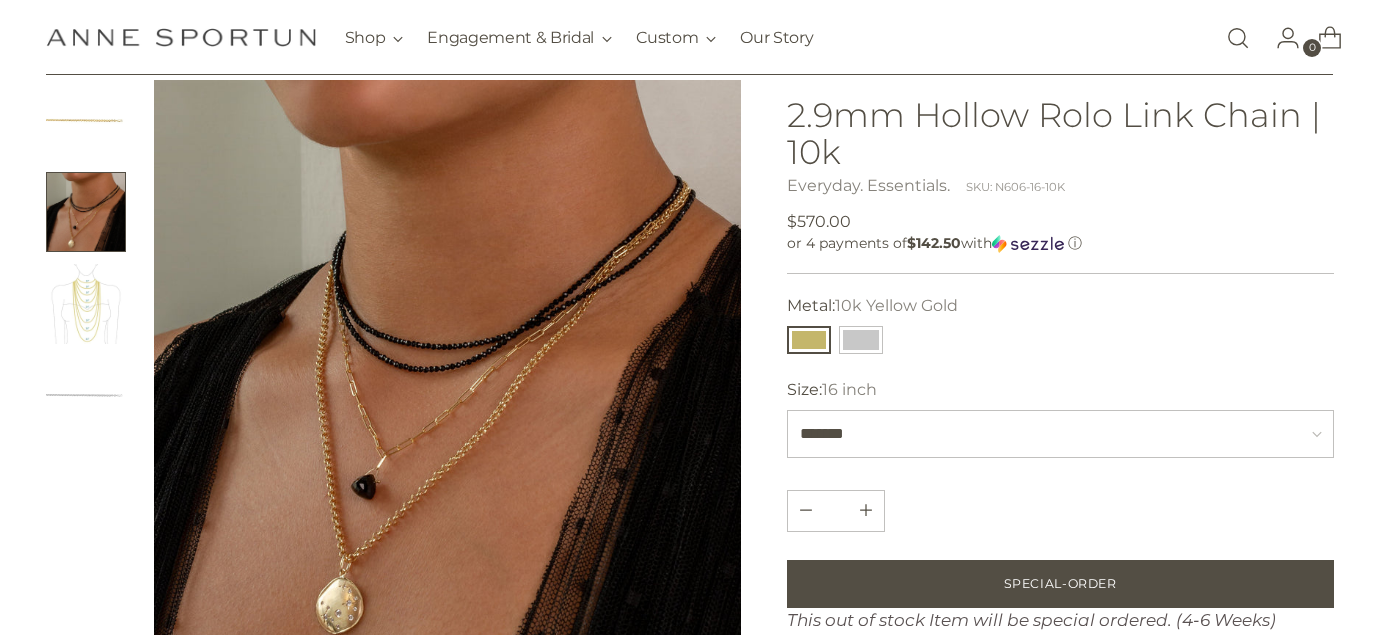 scroll, scrollTop: 142, scrollLeft: 0, axis: vertical 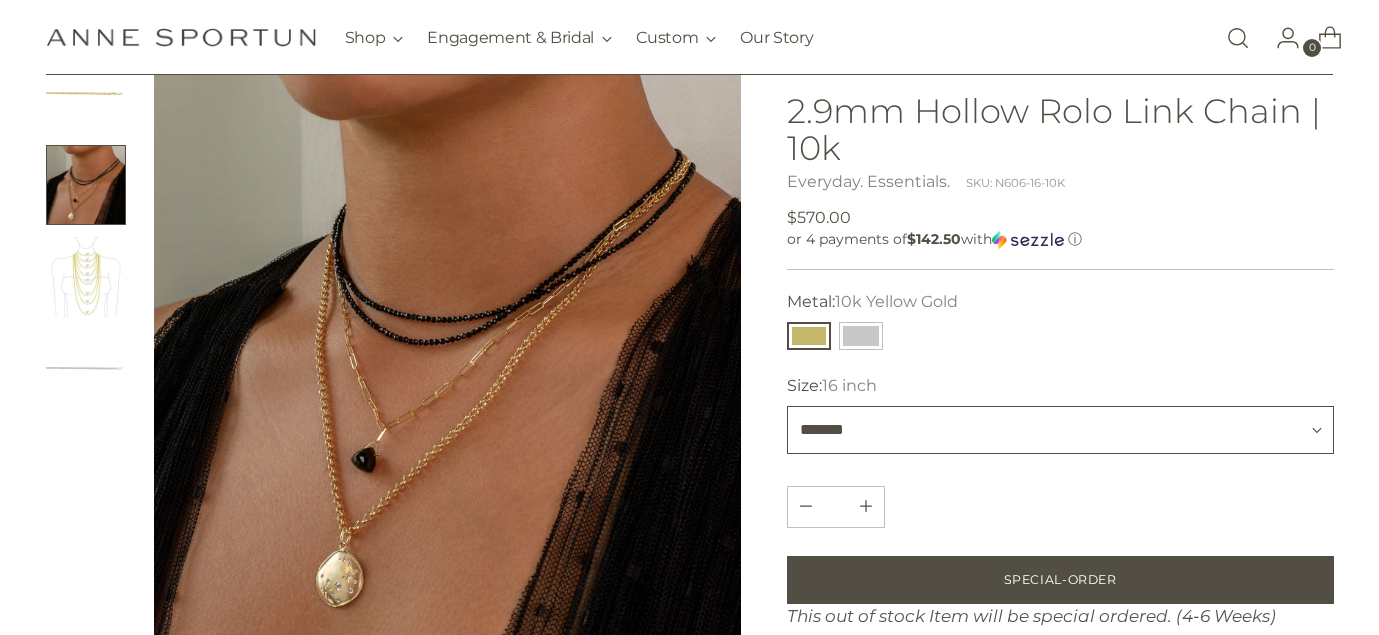 select on "*******" 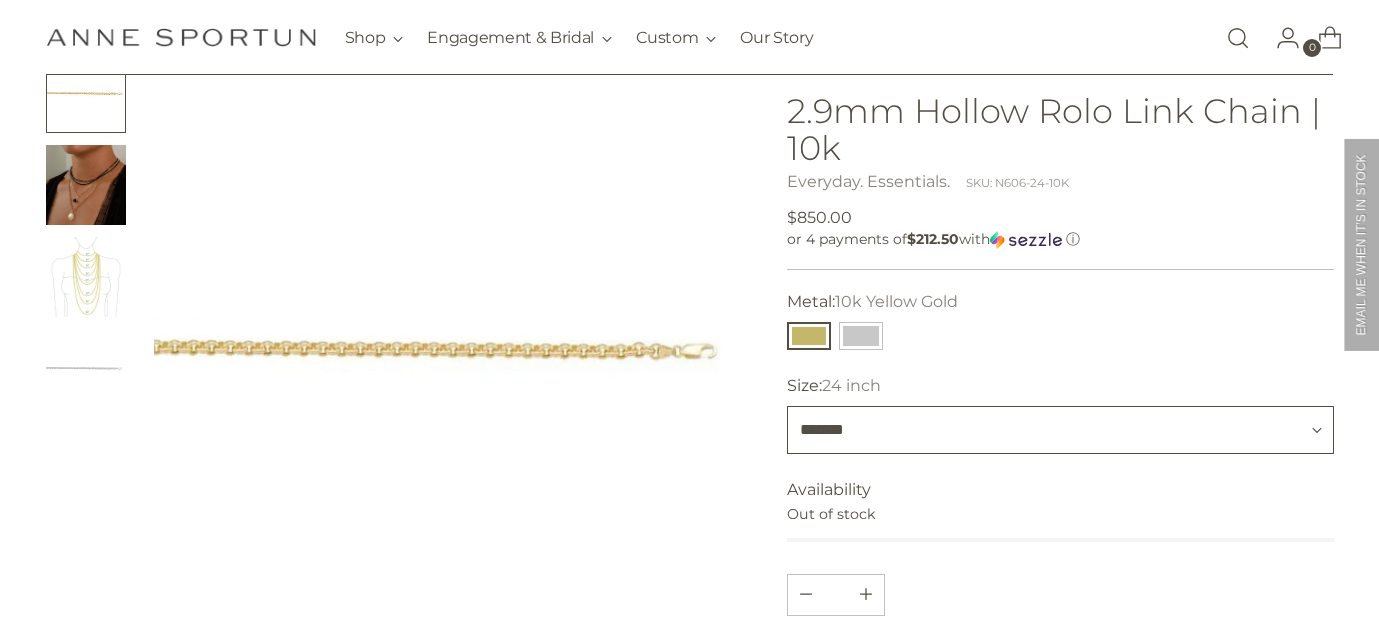 select on "*******" 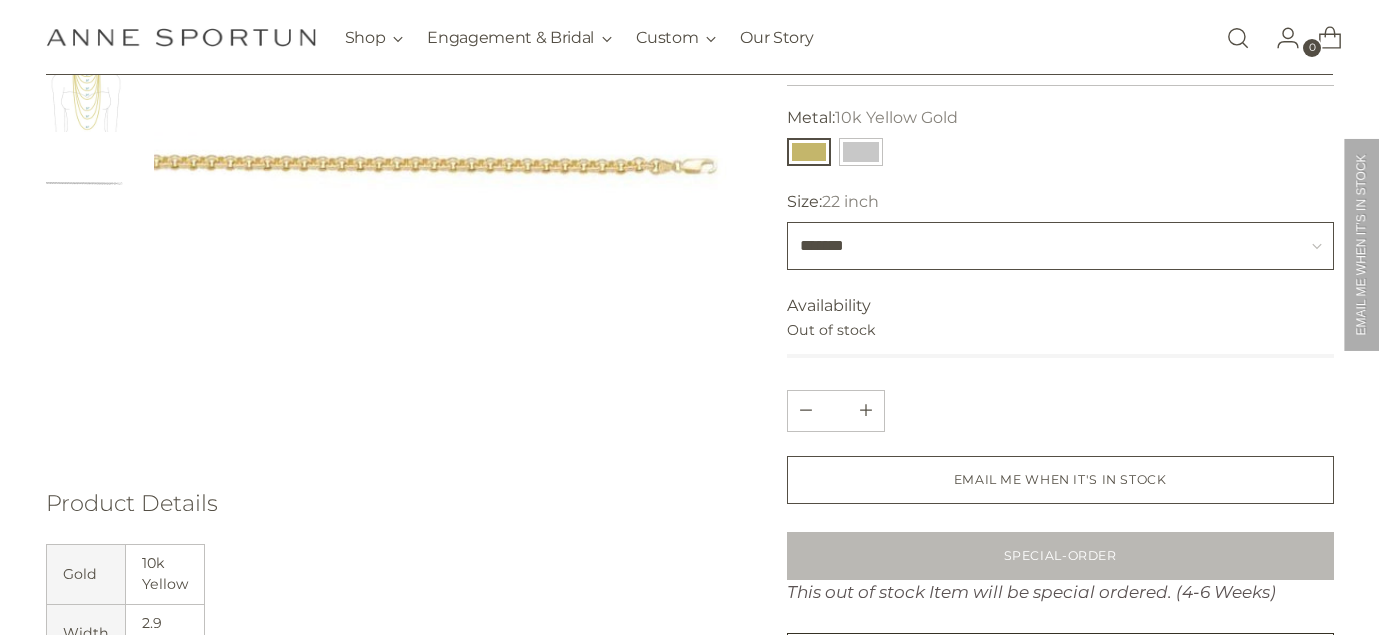 scroll, scrollTop: 382, scrollLeft: 0, axis: vertical 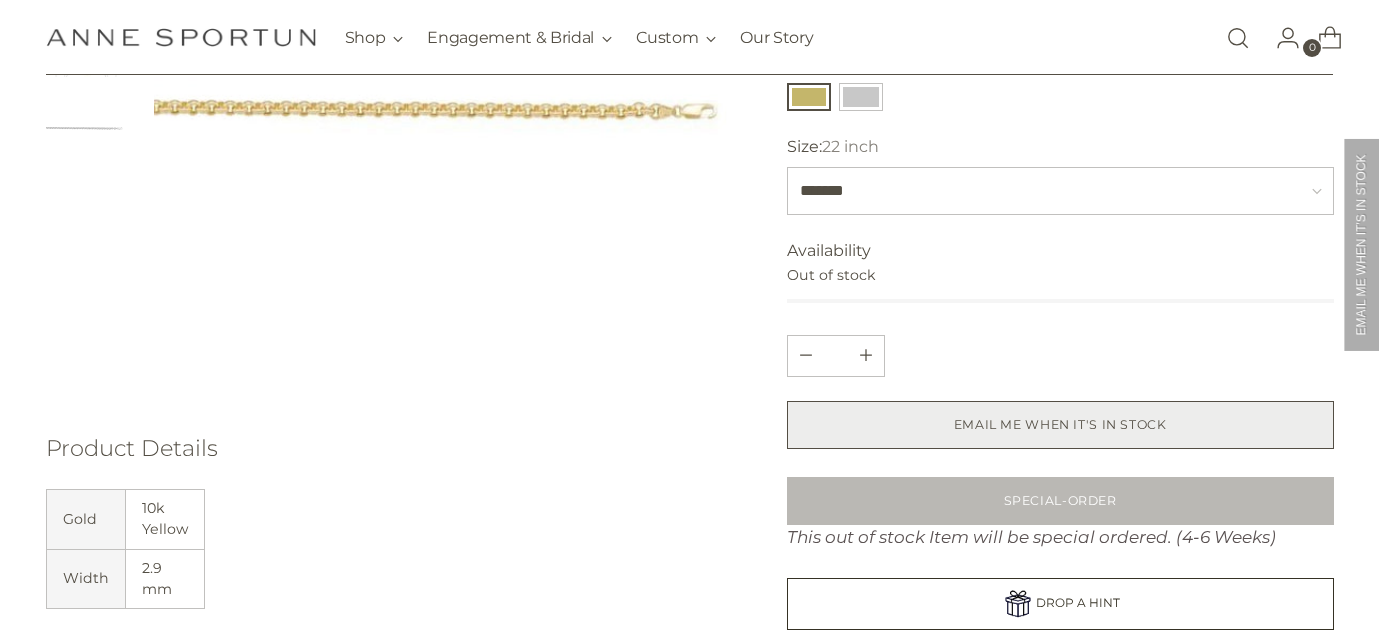 click on "EMAIL ME WHEN IT'S IN STOCK" at bounding box center (1060, 425) 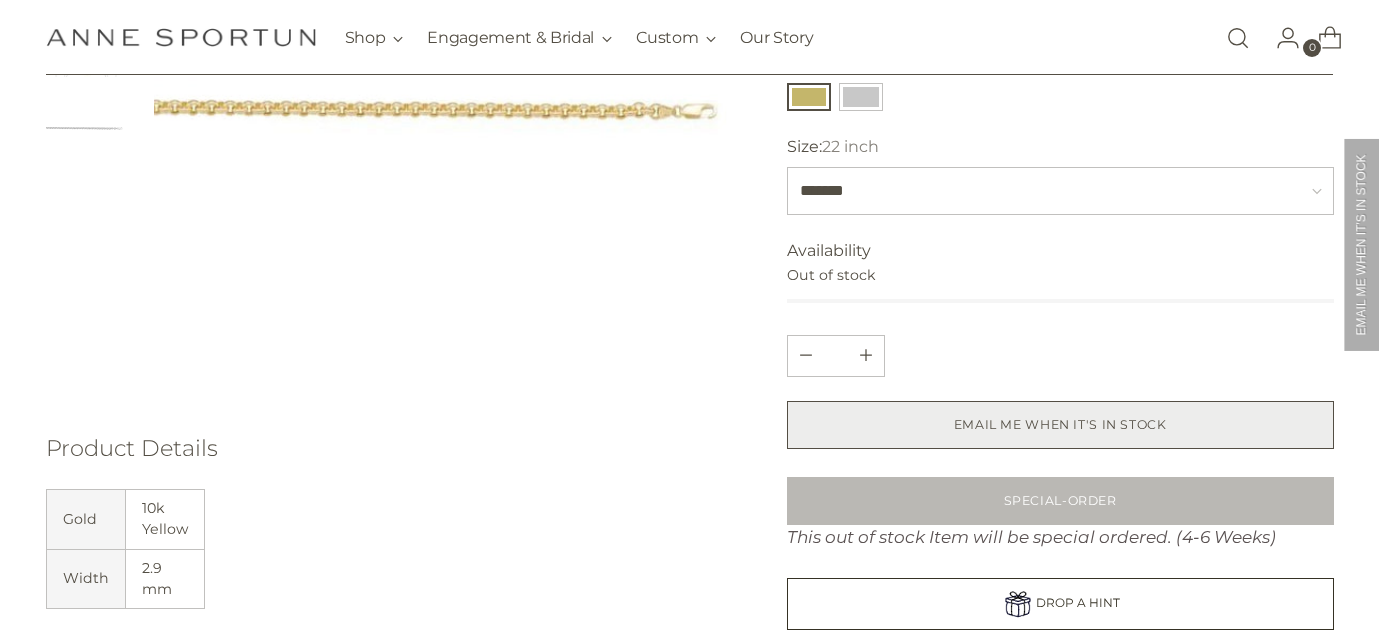 select on "**********" 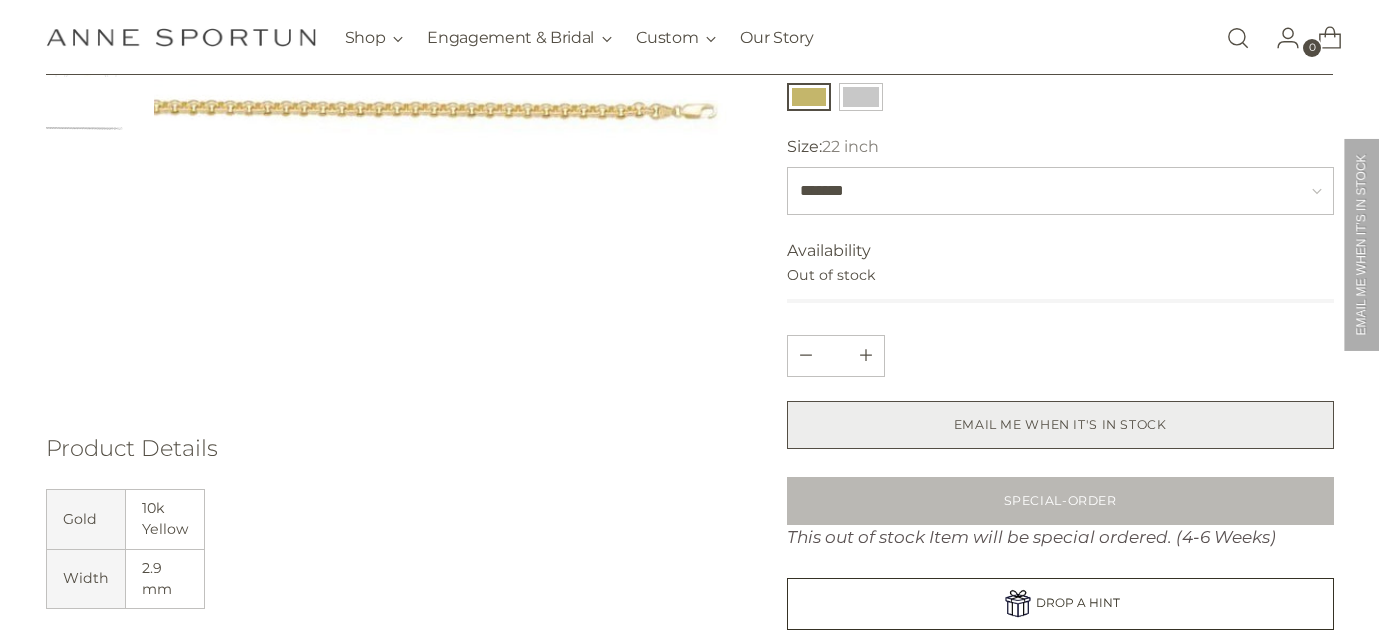 scroll, scrollTop: 0, scrollLeft: 0, axis: both 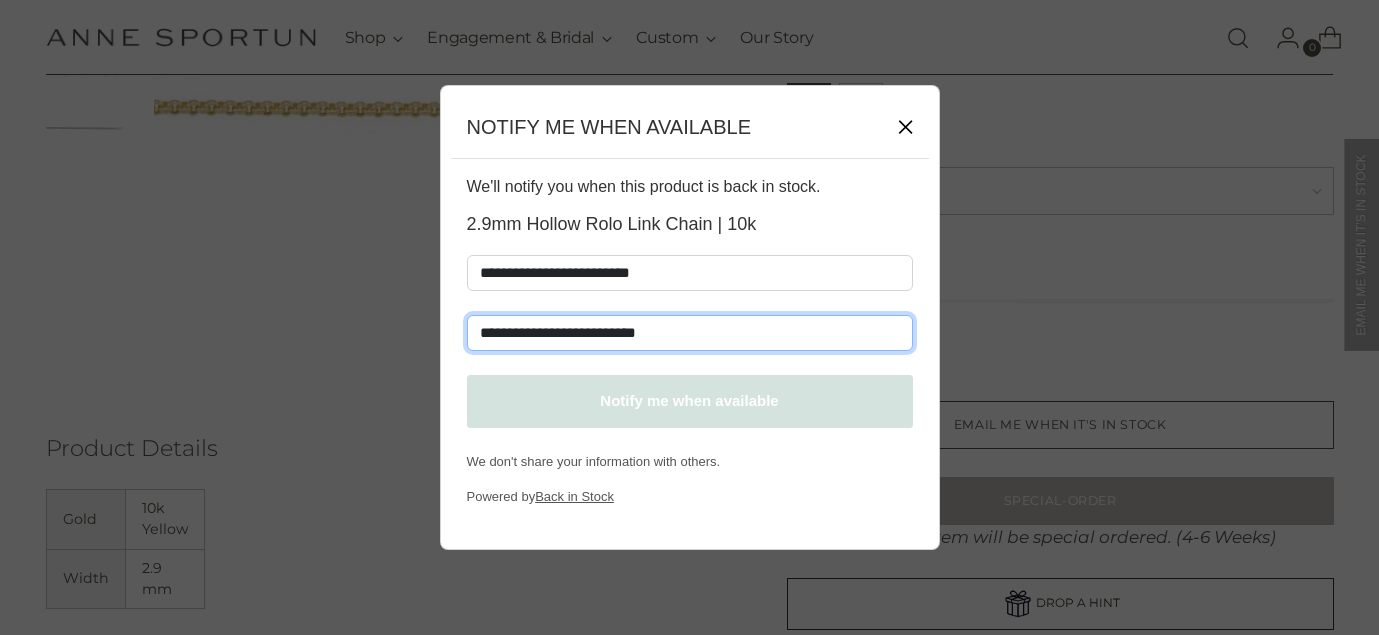 type on "**********" 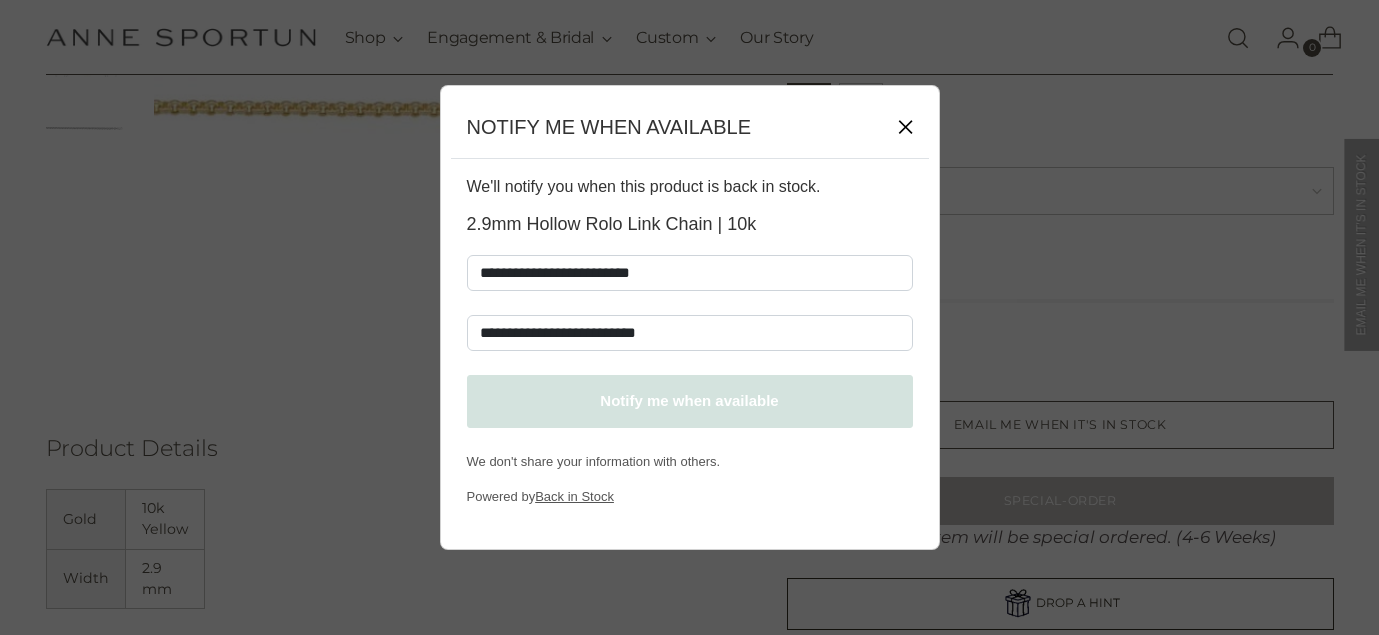click on "Notify me when available" at bounding box center [690, 401] 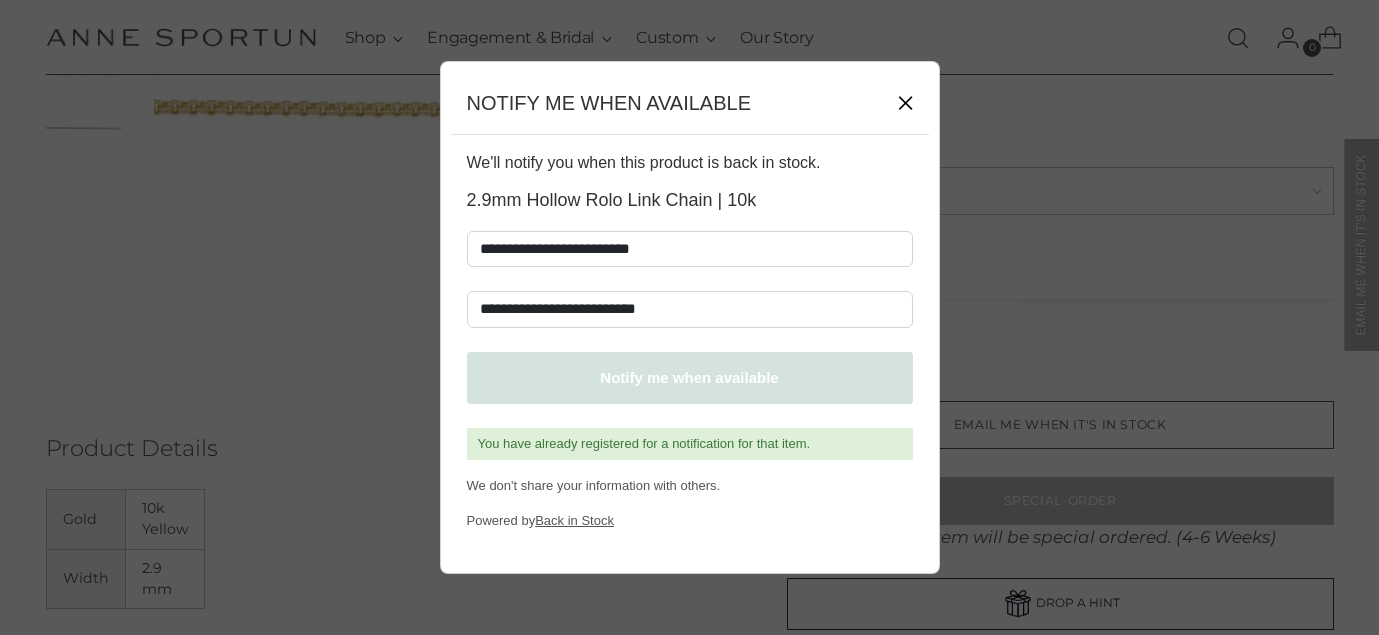 click on "✕" at bounding box center [905, 103] 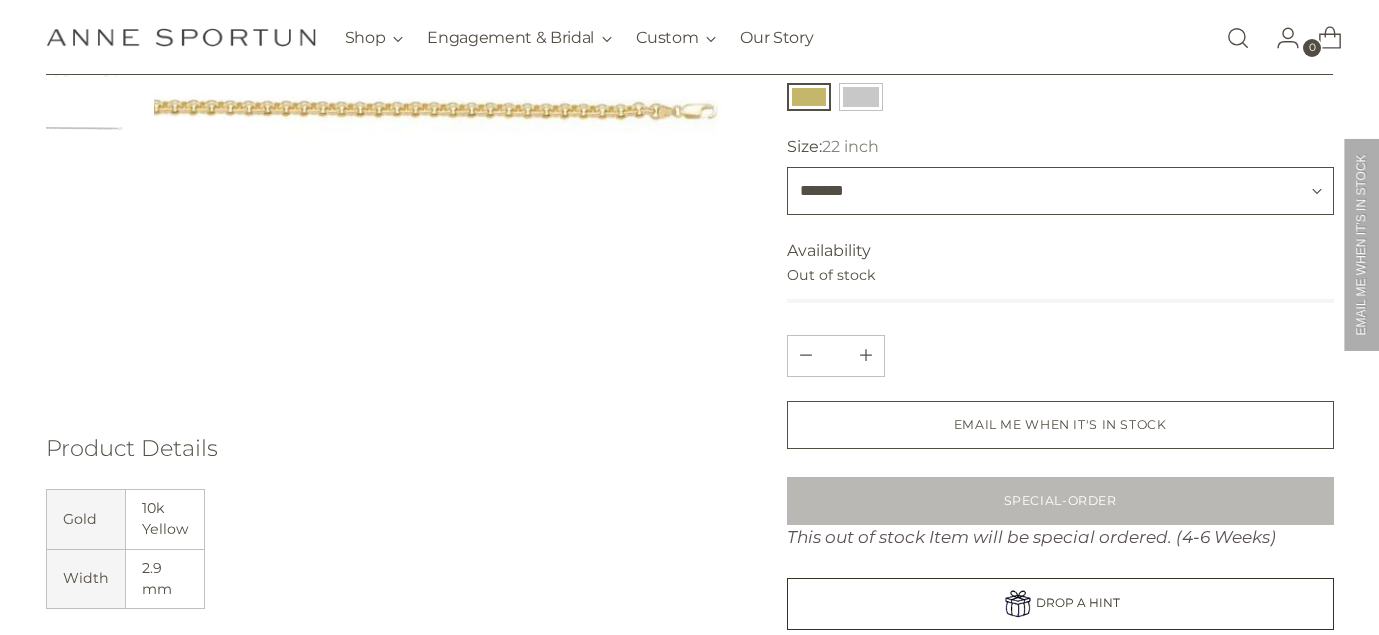 select on "*******" 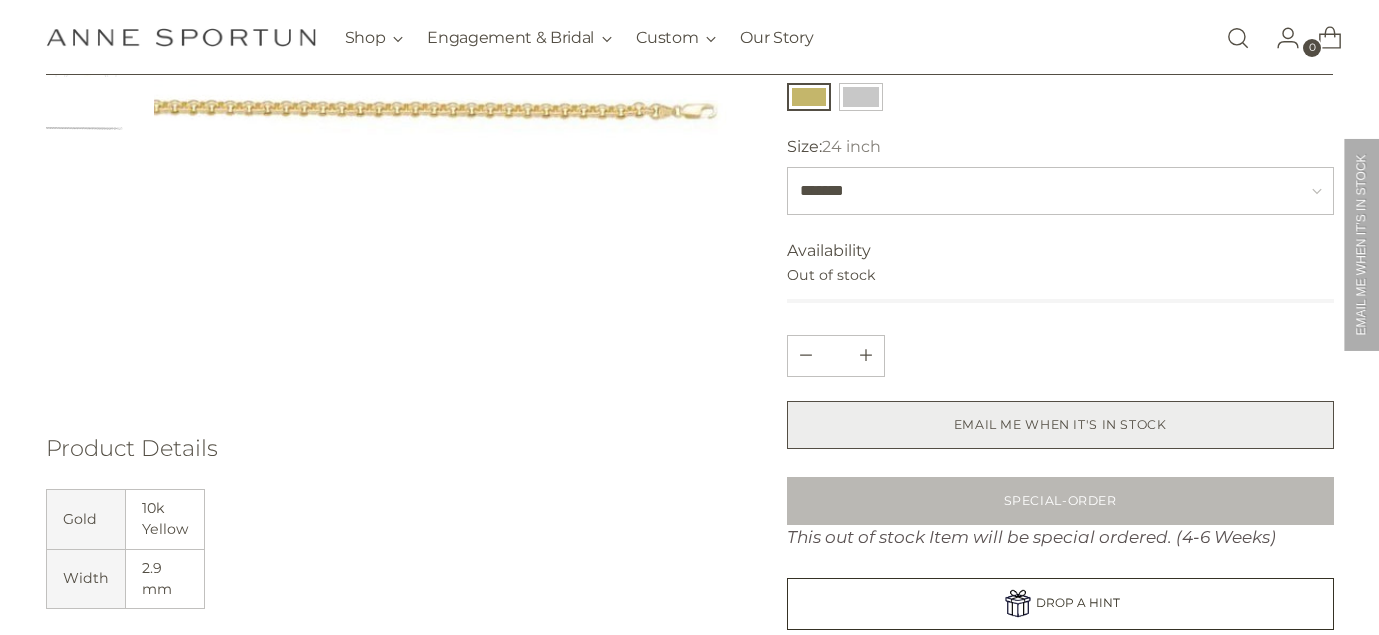 click on "EMAIL ME WHEN IT'S IN STOCK" at bounding box center (1060, 425) 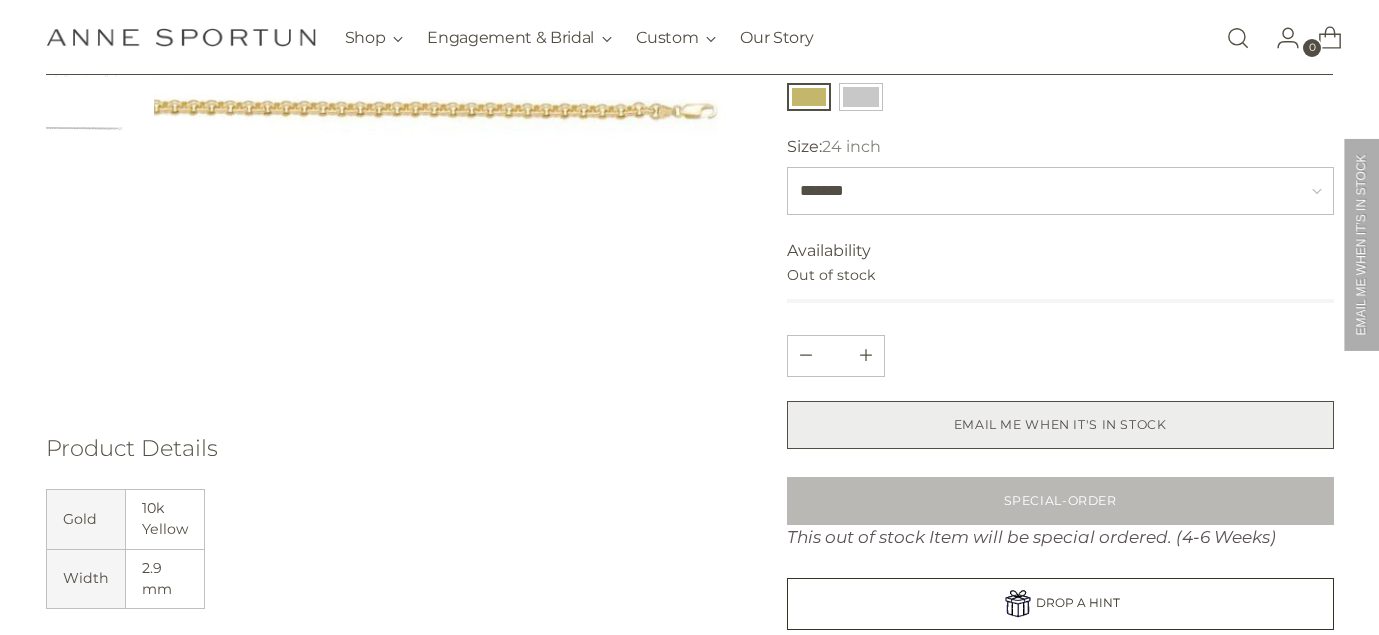 select on "**********" 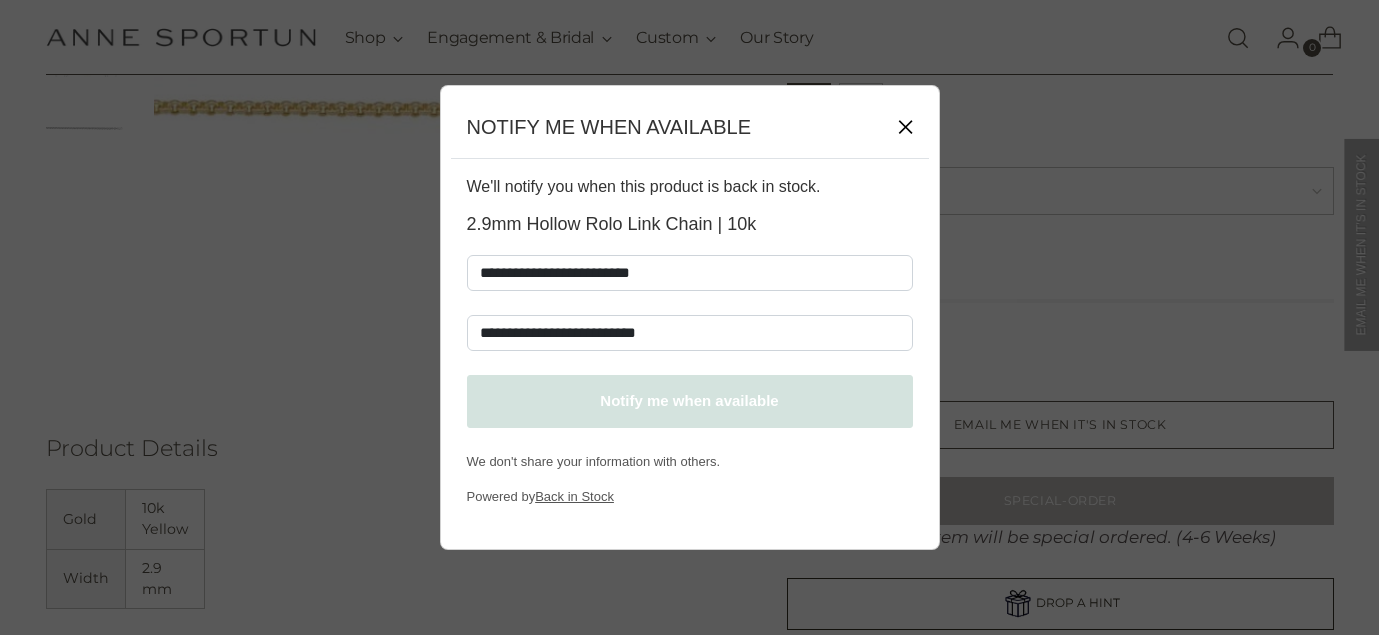click on "Notify me when available" at bounding box center (690, 401) 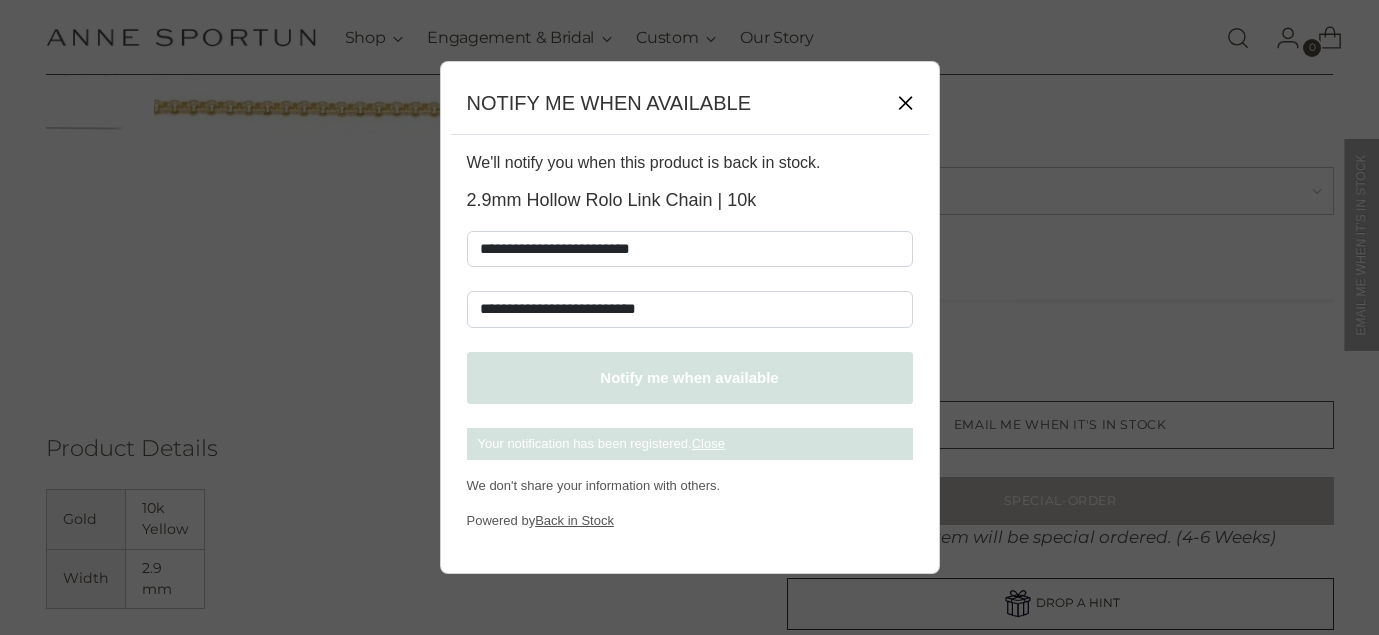 click on "✕" at bounding box center (905, 103) 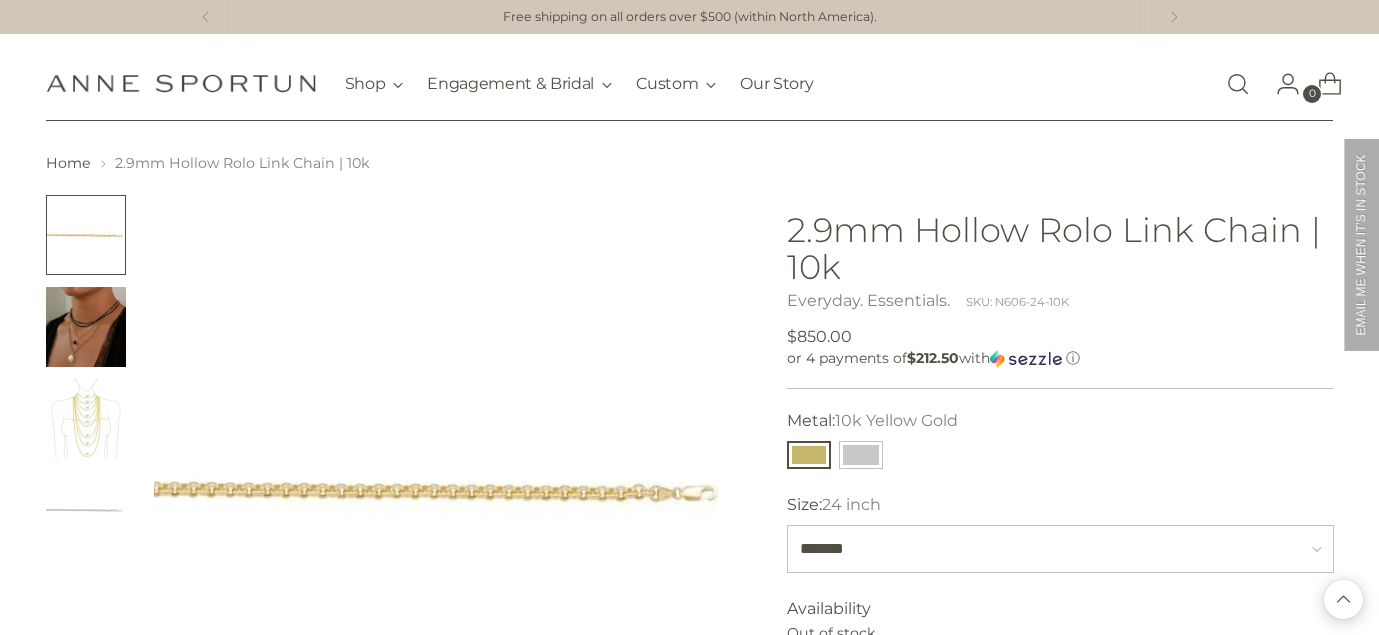scroll, scrollTop: 0, scrollLeft: 0, axis: both 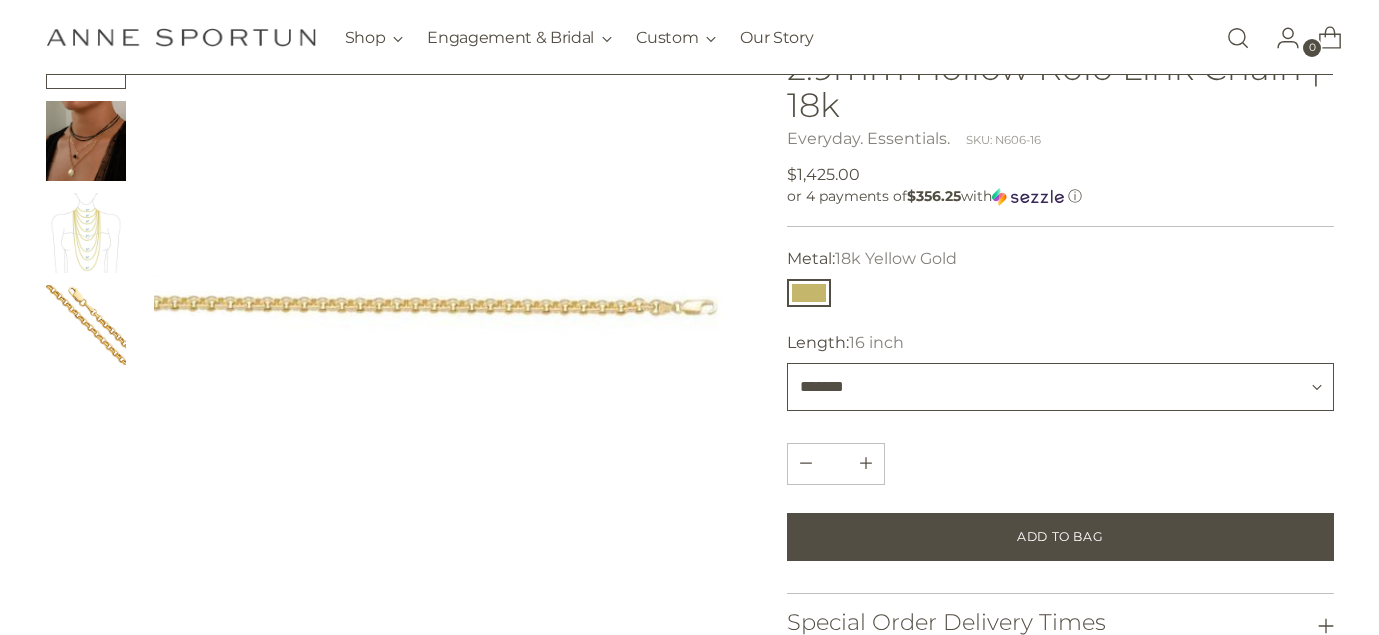 click on "******* ******* ******* ******* ******* *******" at bounding box center (1060, 387) 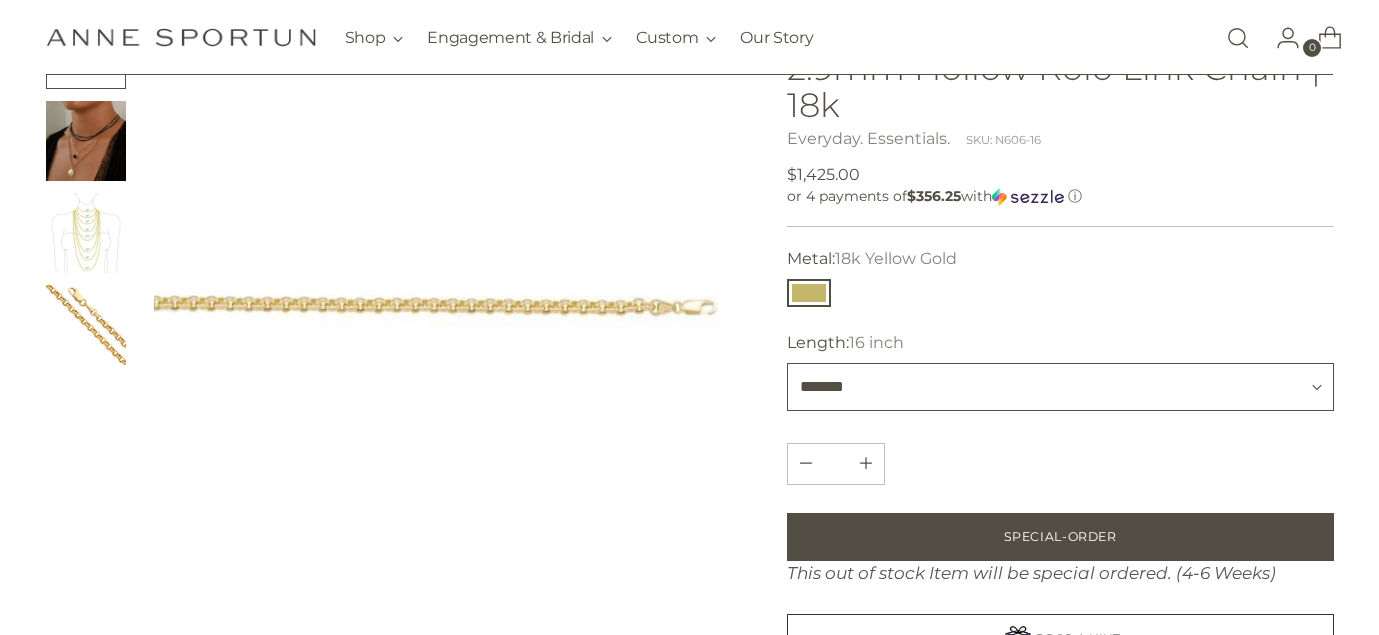 select on "*******" 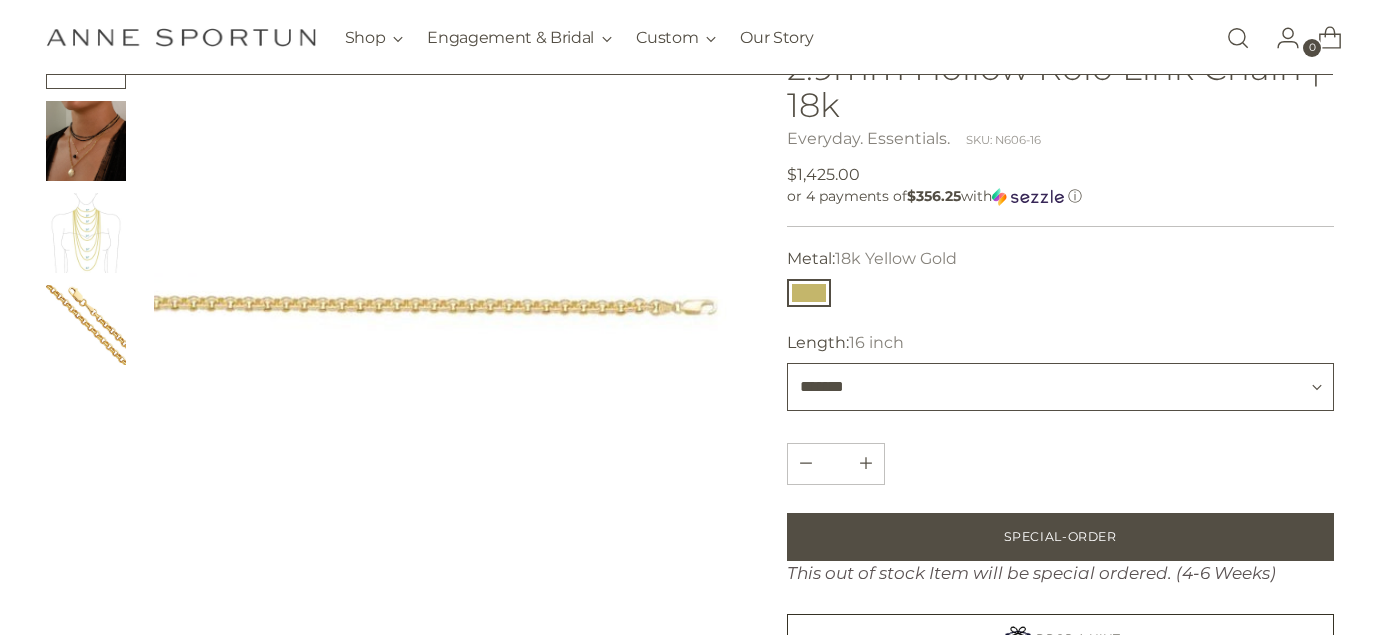 type 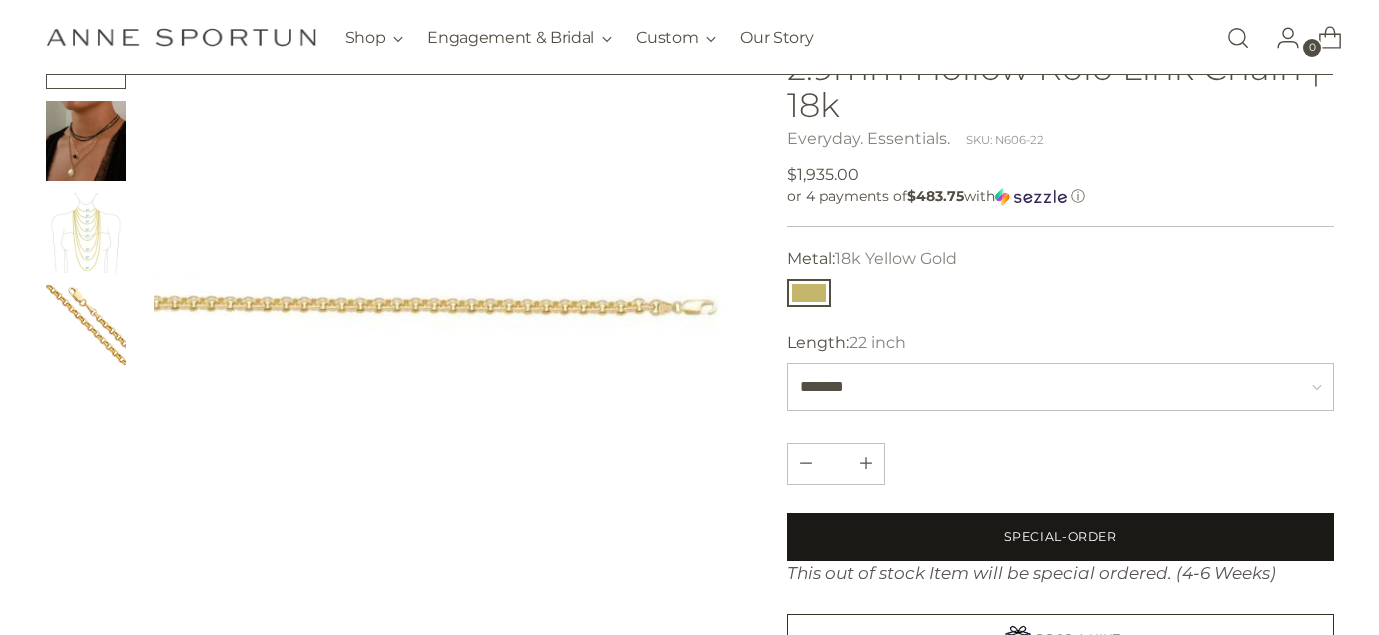 click on "Special-Order" at bounding box center [1060, 537] 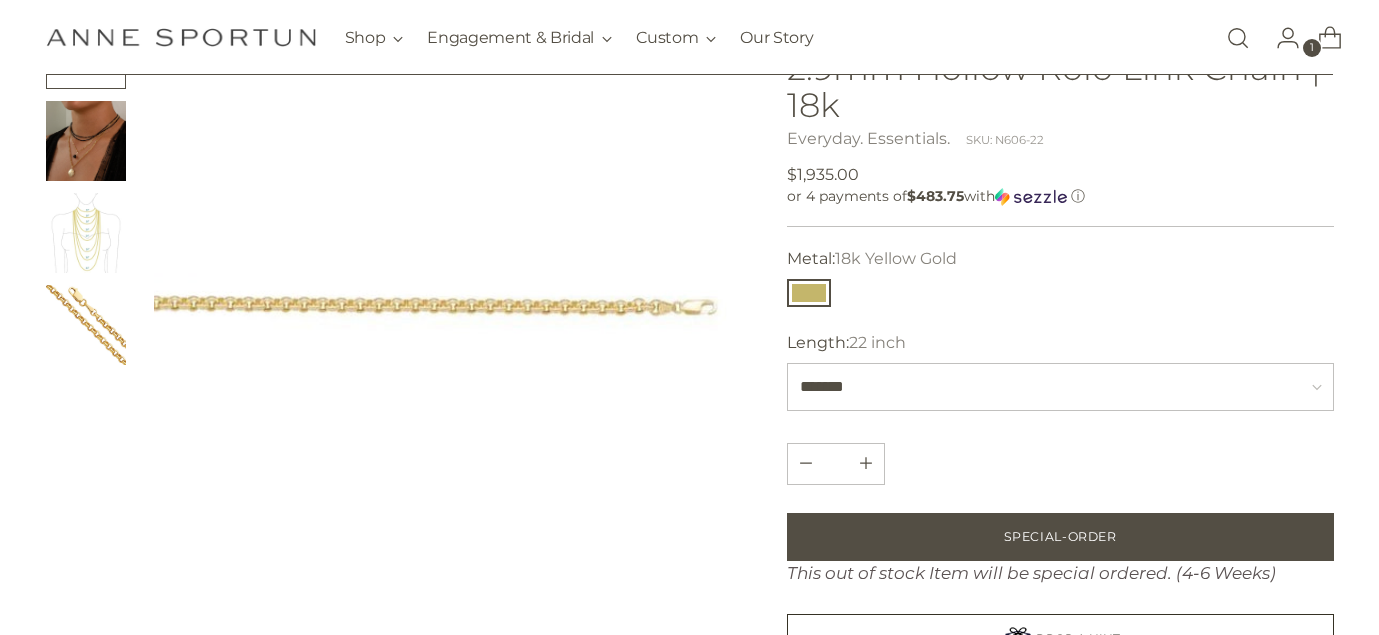 click on "Home
2.9mm Hollow Rolo Link Chain | 18k" at bounding box center (689, 480) 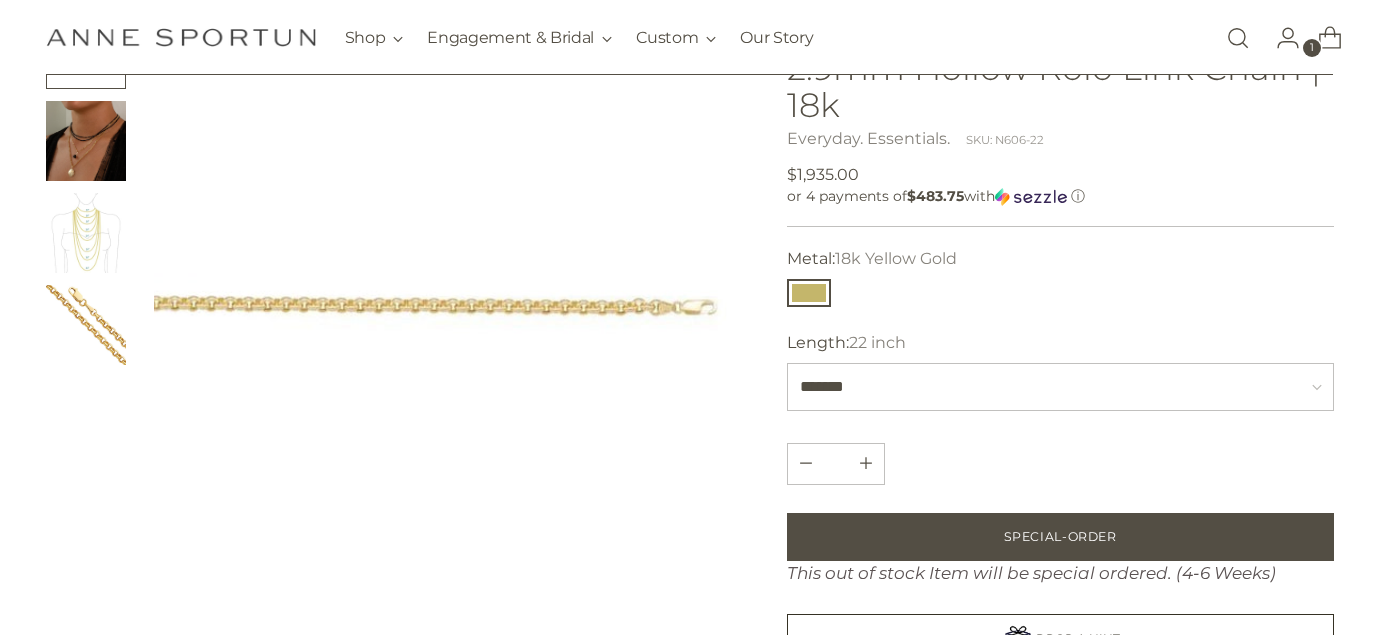 scroll, scrollTop: 413, scrollLeft: 0, axis: vertical 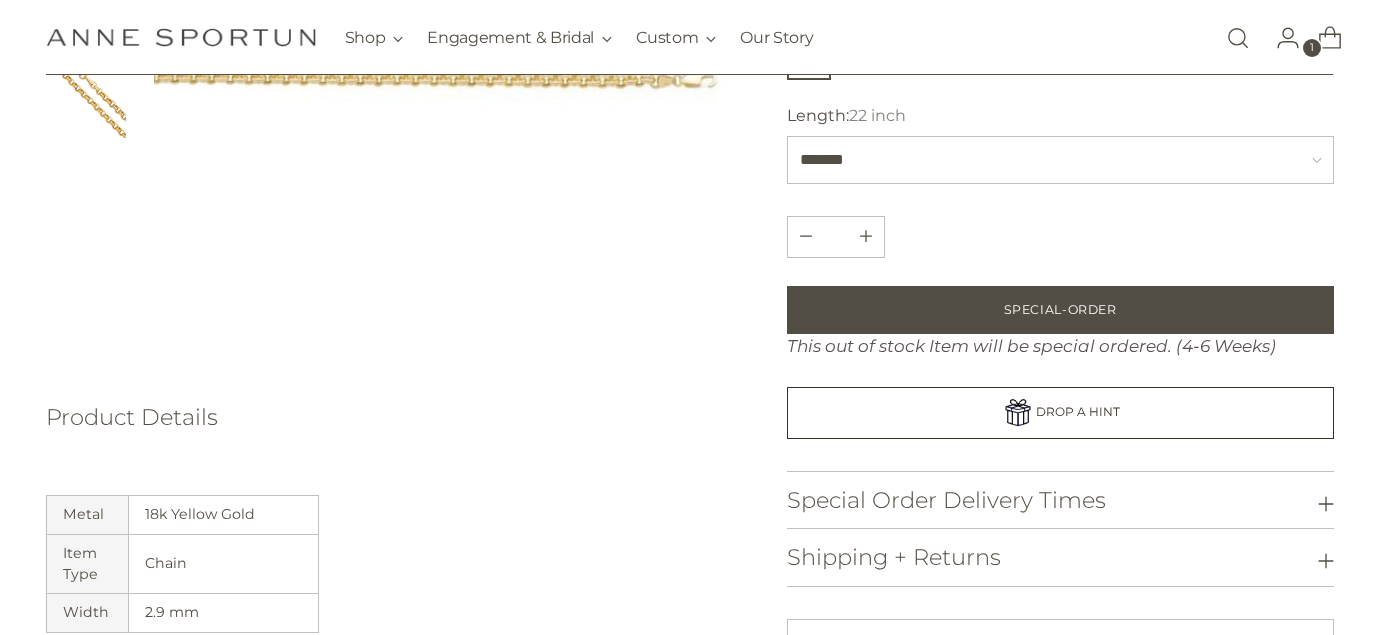 click on "1" at bounding box center [1312, 48] 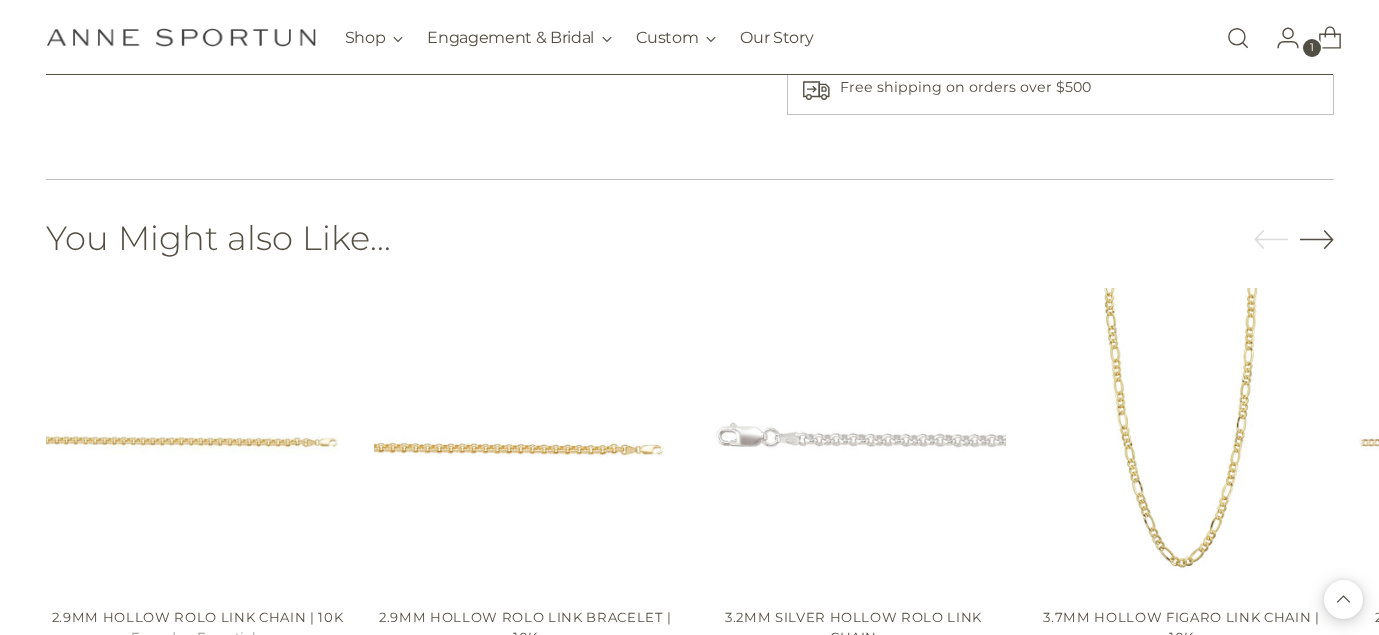 scroll, scrollTop: 1069, scrollLeft: 0, axis: vertical 